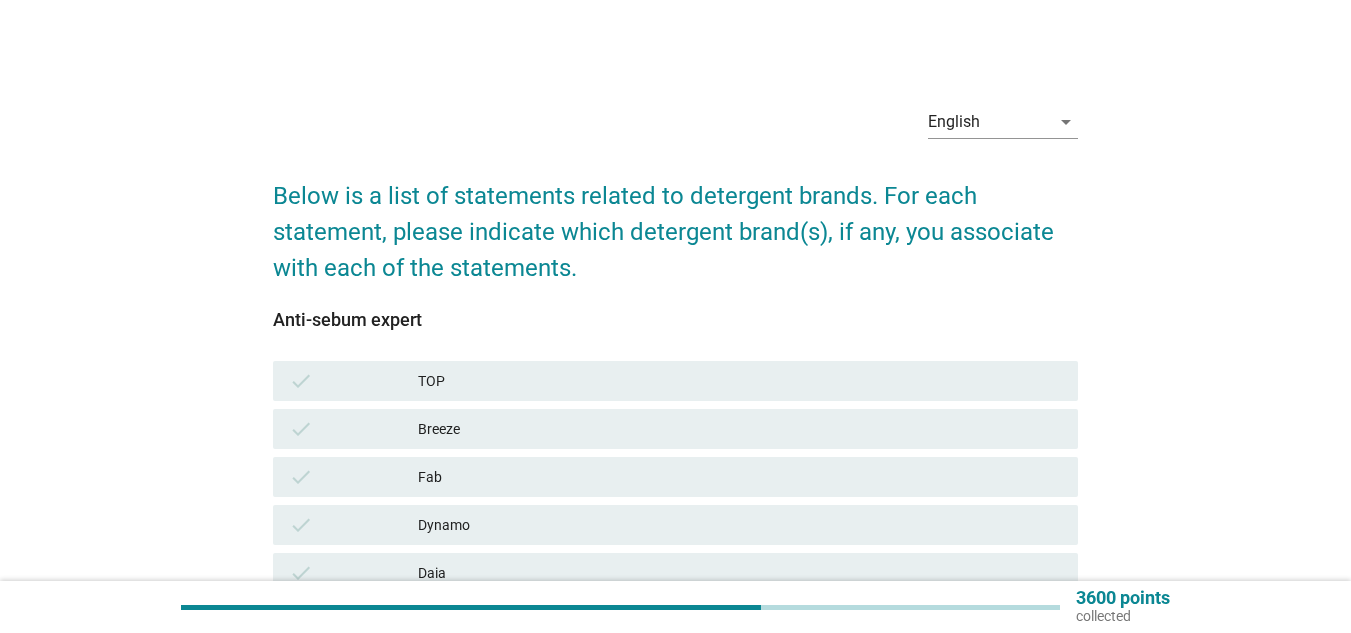 scroll, scrollTop: 0, scrollLeft: 0, axis: both 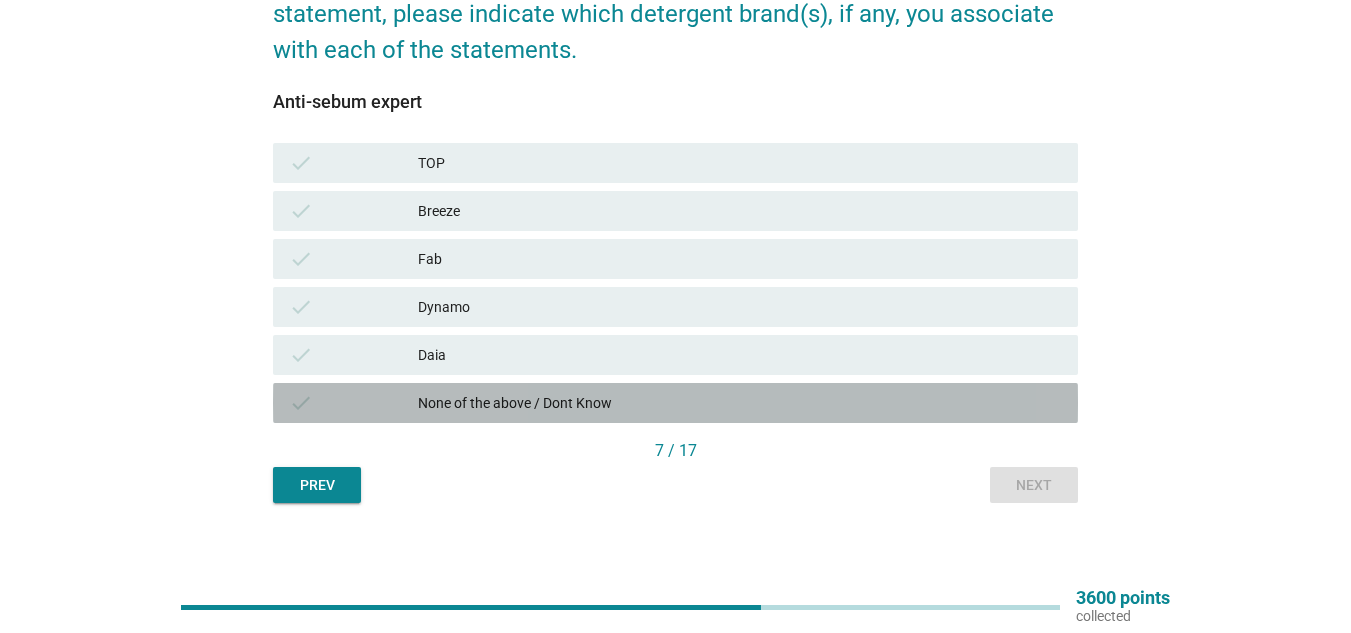 click on "None of the above / Dont Know" at bounding box center (740, 403) 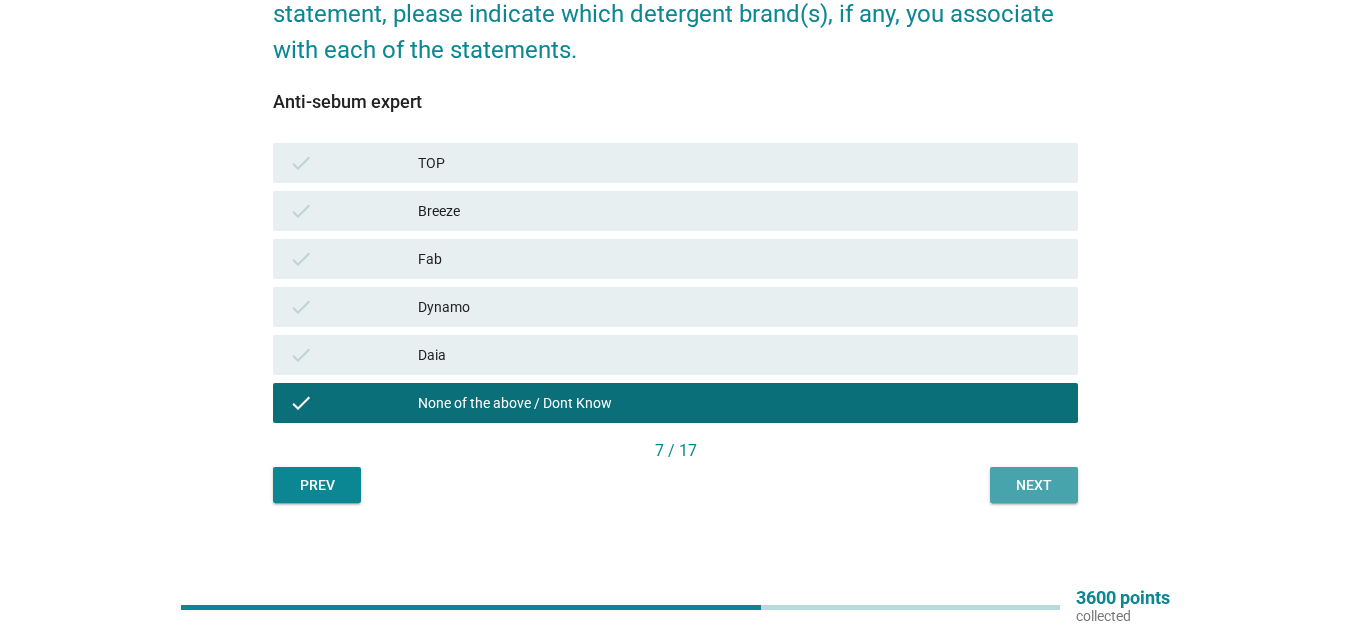 click on "Next" at bounding box center [1034, 485] 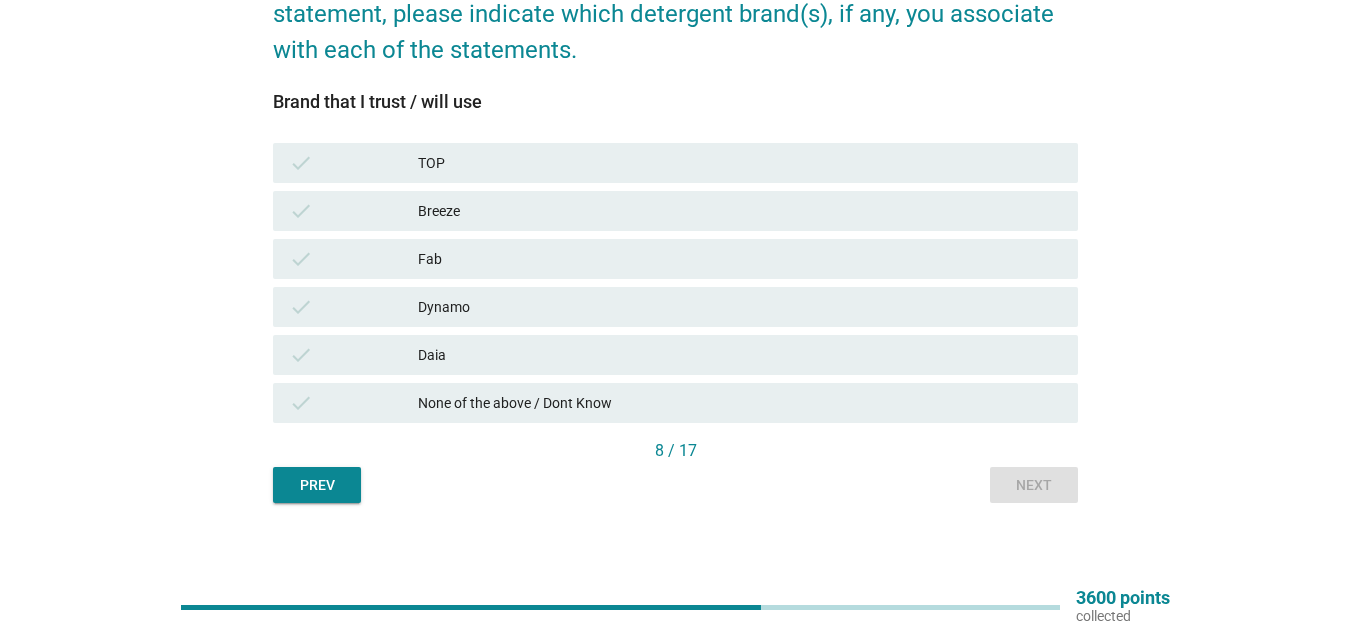 scroll, scrollTop: 0, scrollLeft: 0, axis: both 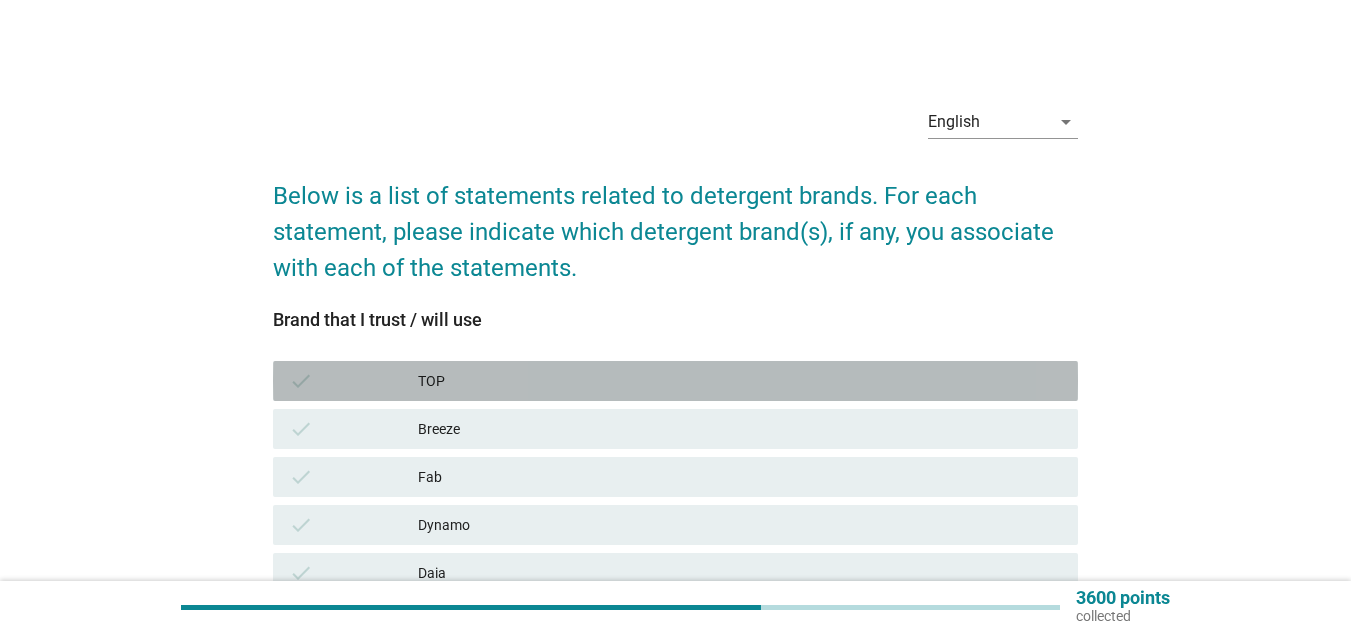 click on "TOP" at bounding box center (740, 381) 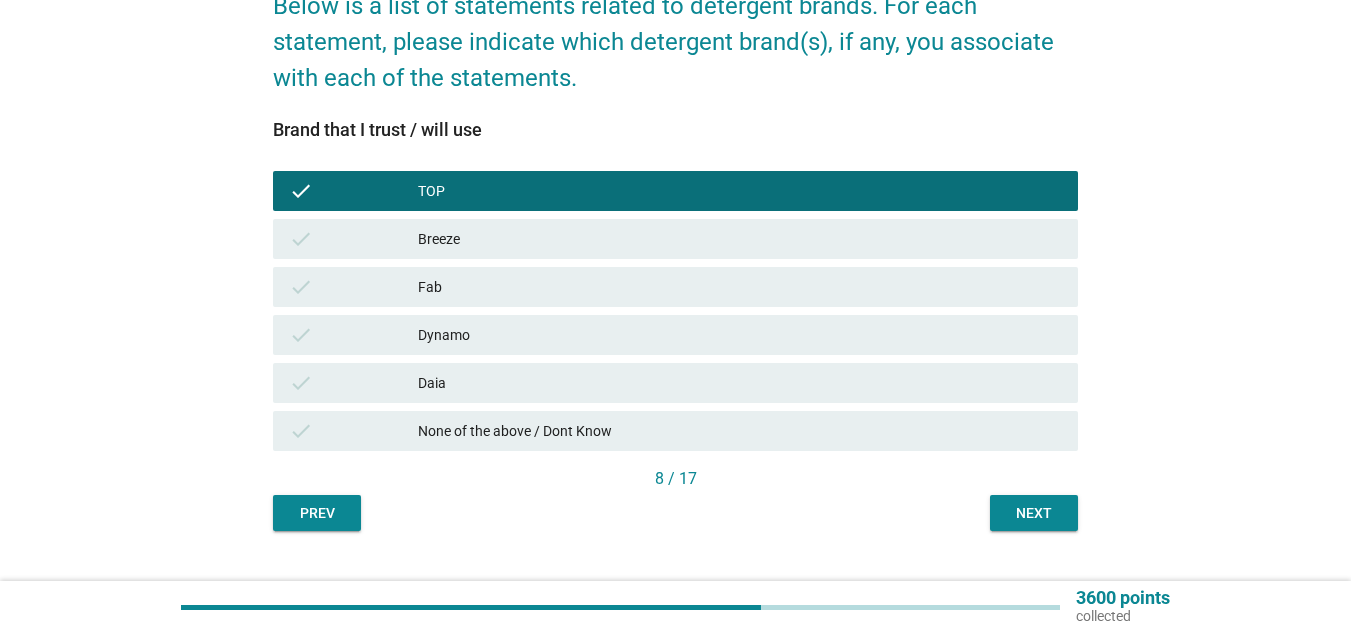 scroll, scrollTop: 220, scrollLeft: 0, axis: vertical 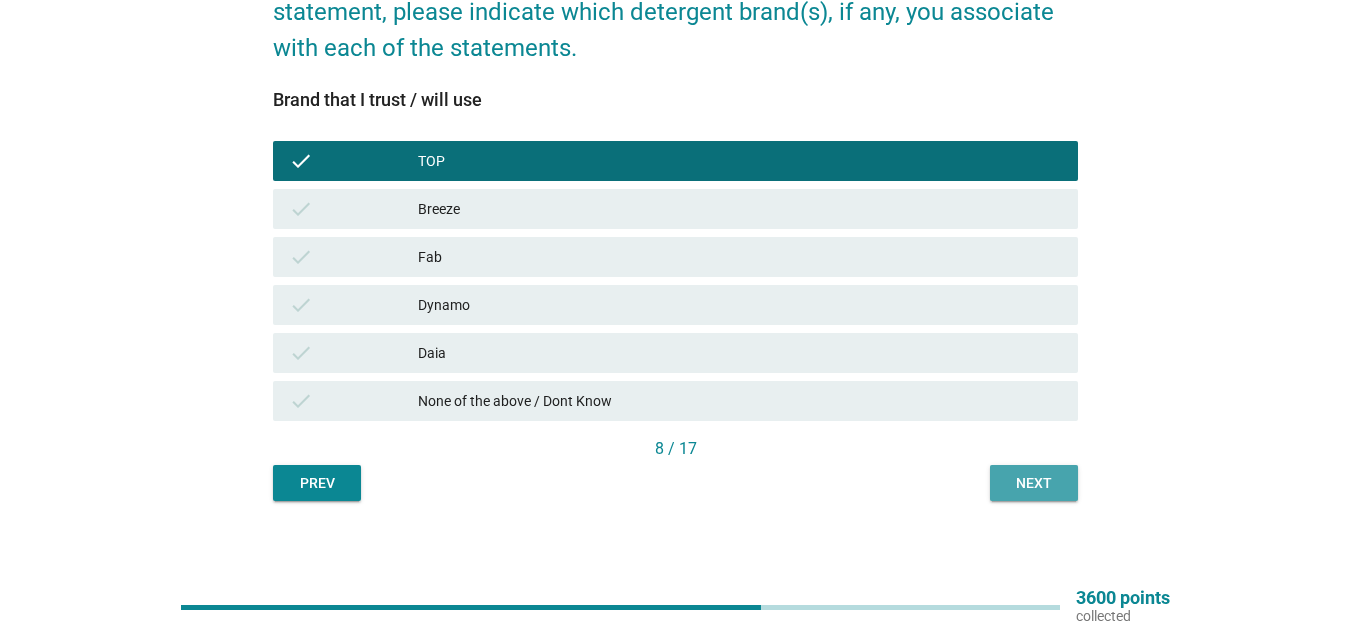 click on "Next" at bounding box center (1034, 483) 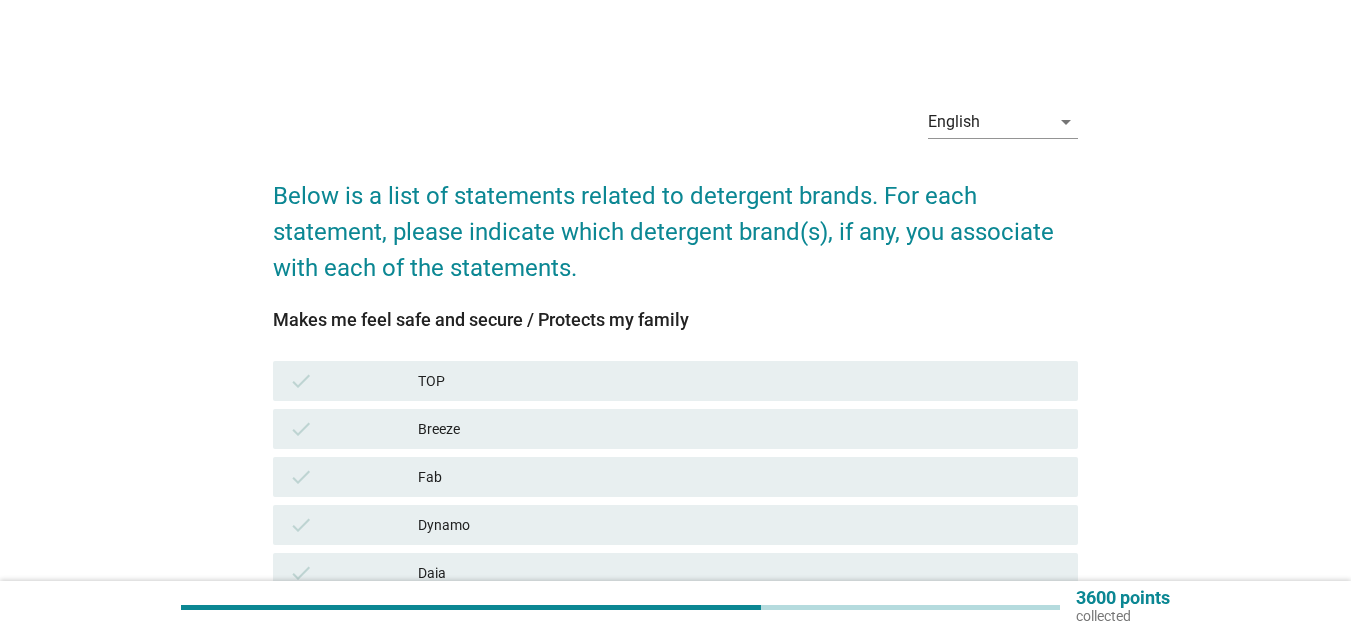 scroll, scrollTop: 219, scrollLeft: 0, axis: vertical 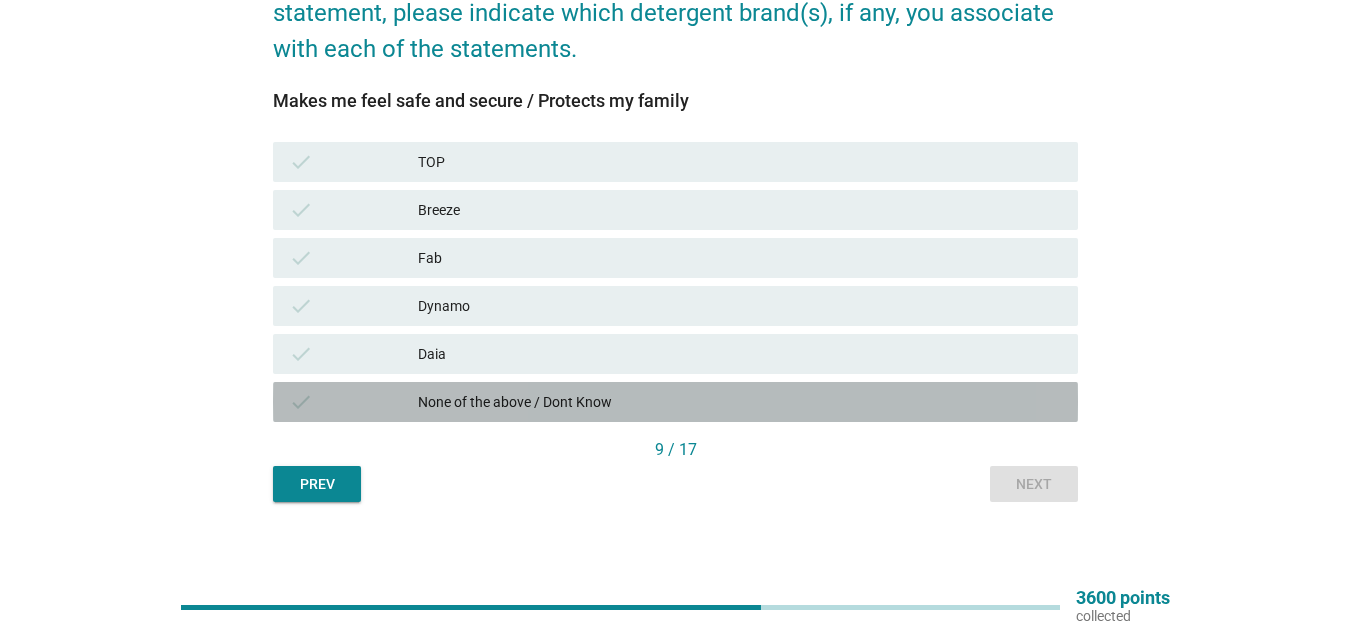 click on "None of the above / Dont Know" at bounding box center [740, 402] 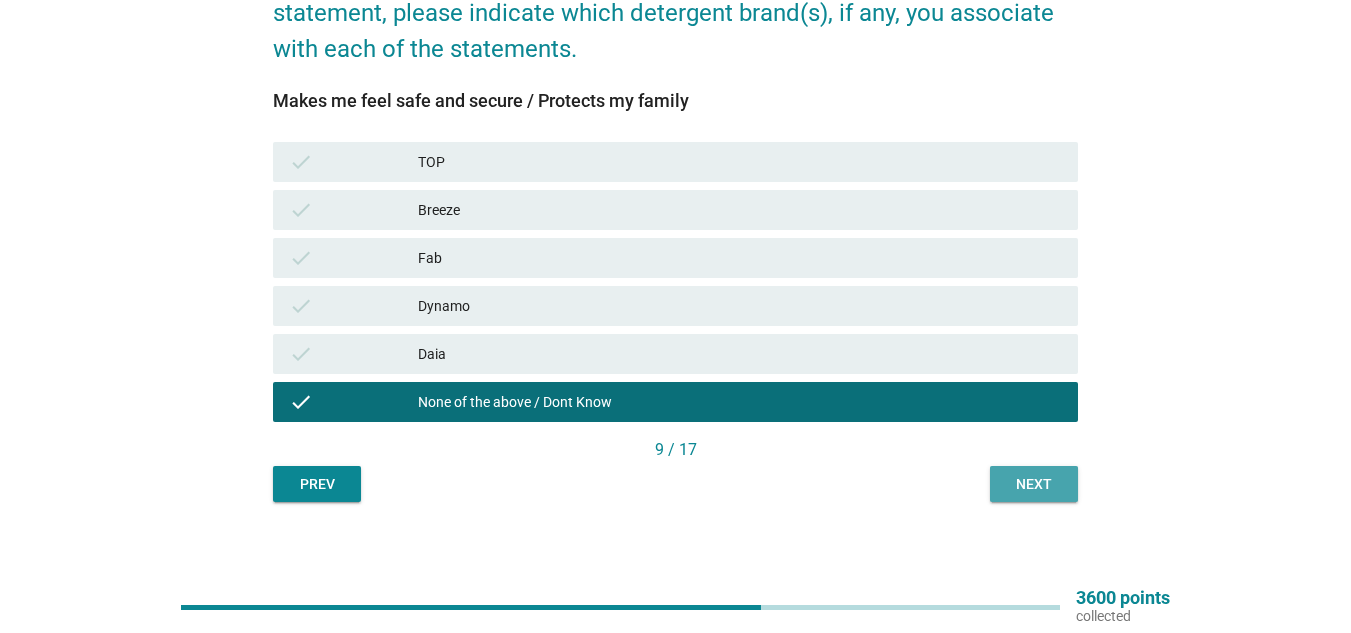 click on "Next" at bounding box center (1034, 484) 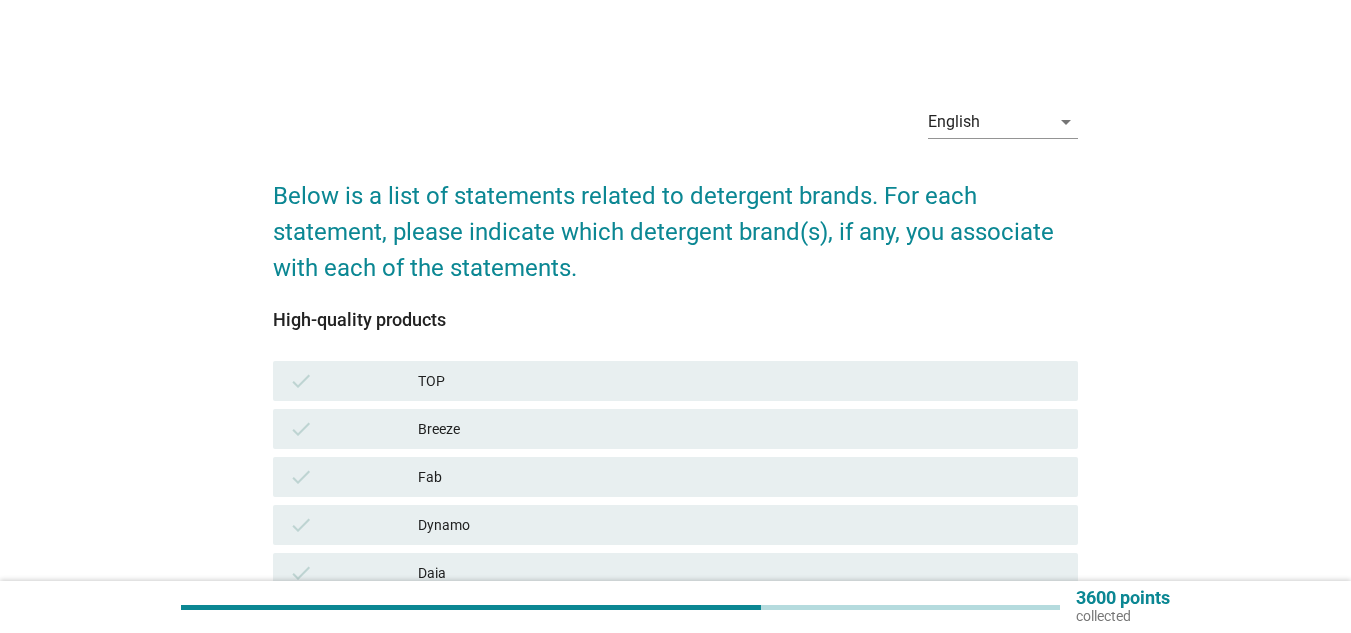 scroll, scrollTop: 230, scrollLeft: 0, axis: vertical 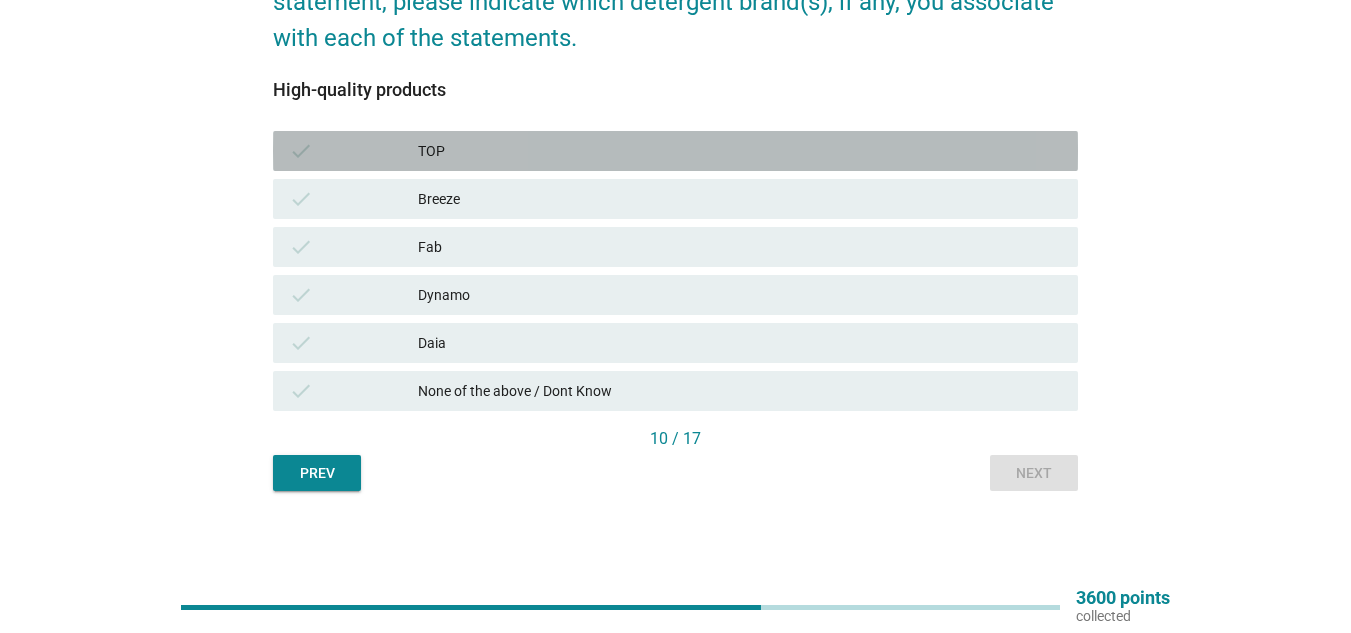 click on "TOP" at bounding box center (740, 151) 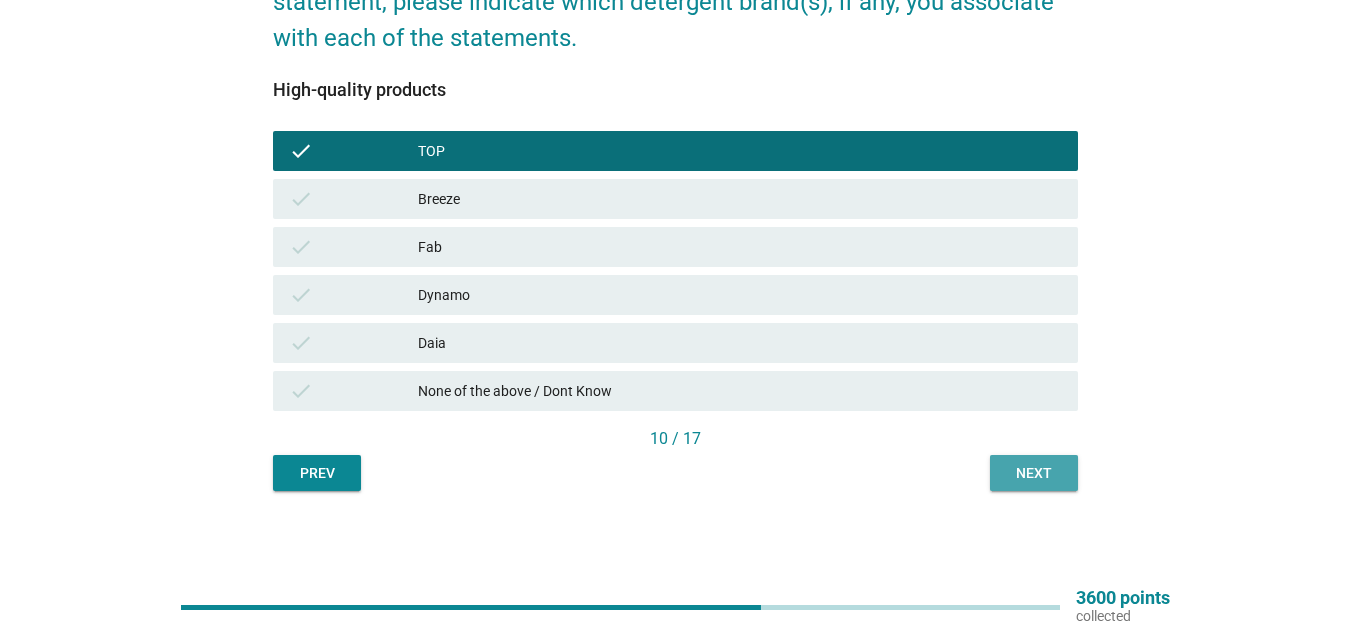click on "Next" at bounding box center [1034, 473] 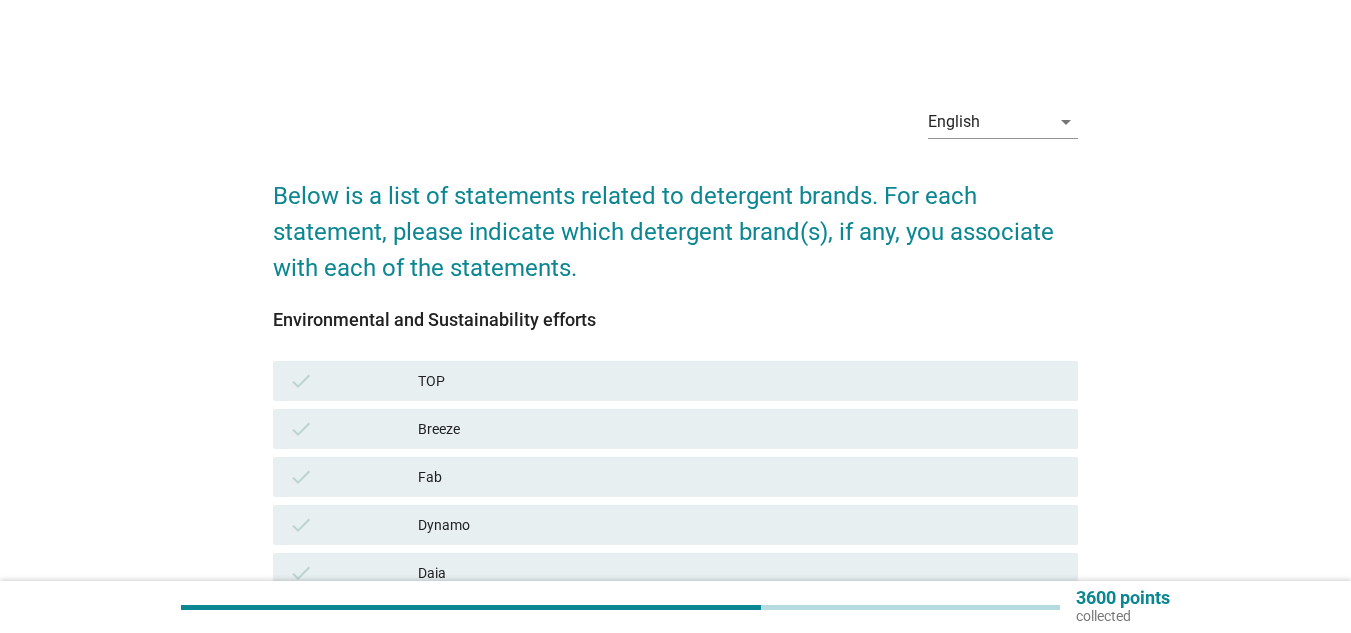 scroll, scrollTop: 230, scrollLeft: 0, axis: vertical 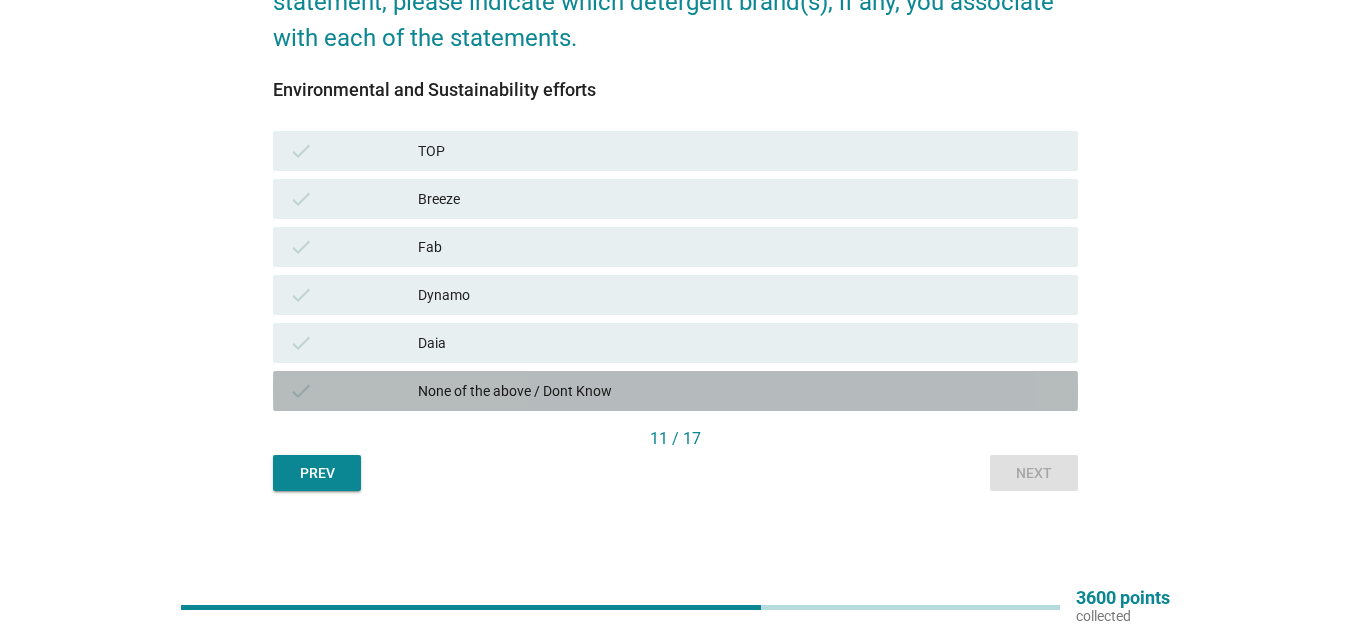 click on "None of the above / Dont Know" at bounding box center (740, 391) 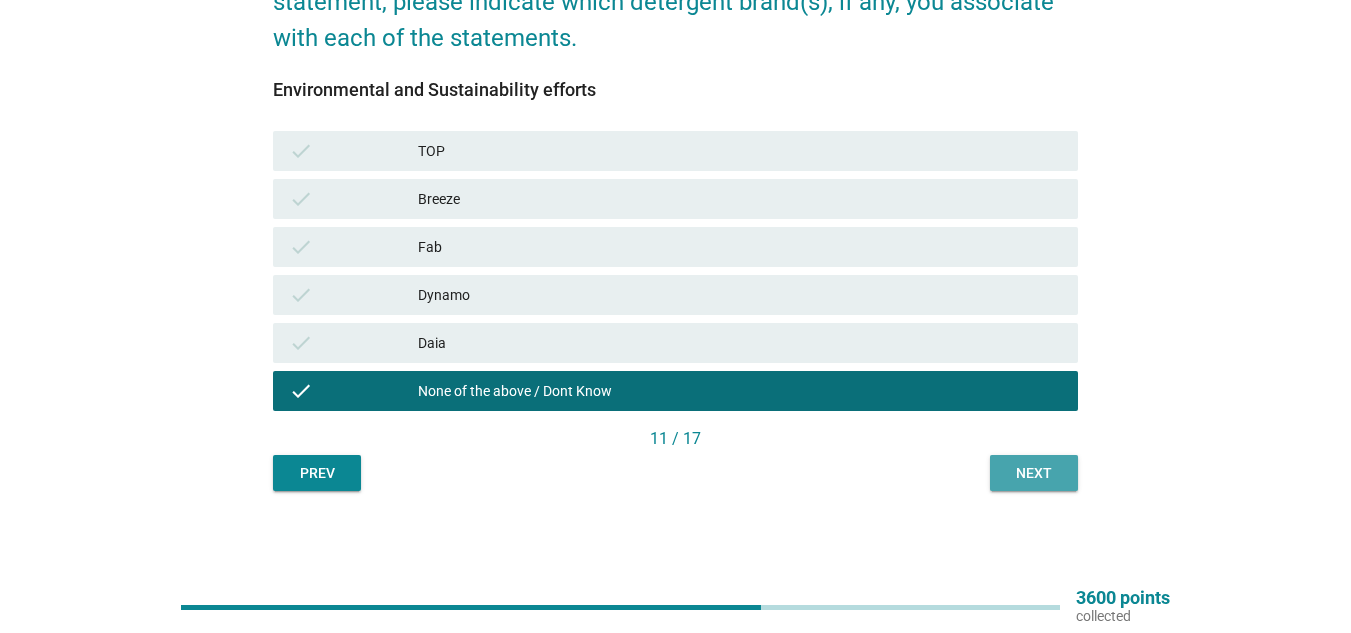 click on "Next" at bounding box center [1034, 473] 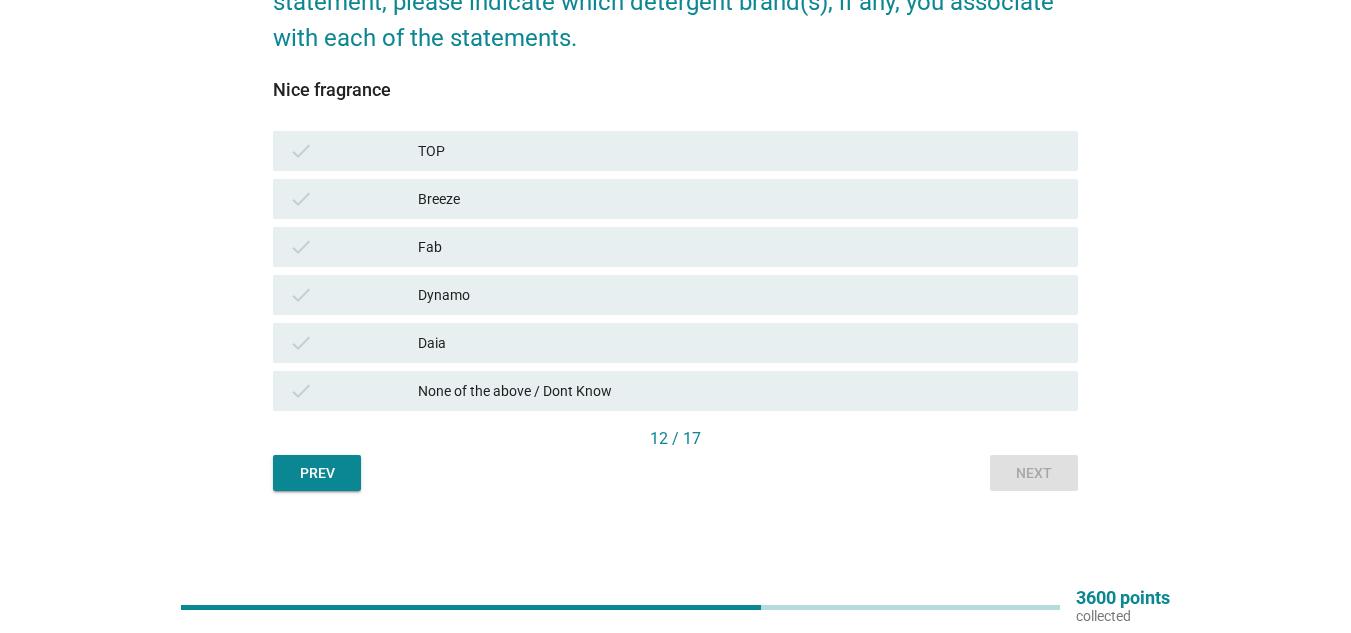 scroll, scrollTop: 0, scrollLeft: 0, axis: both 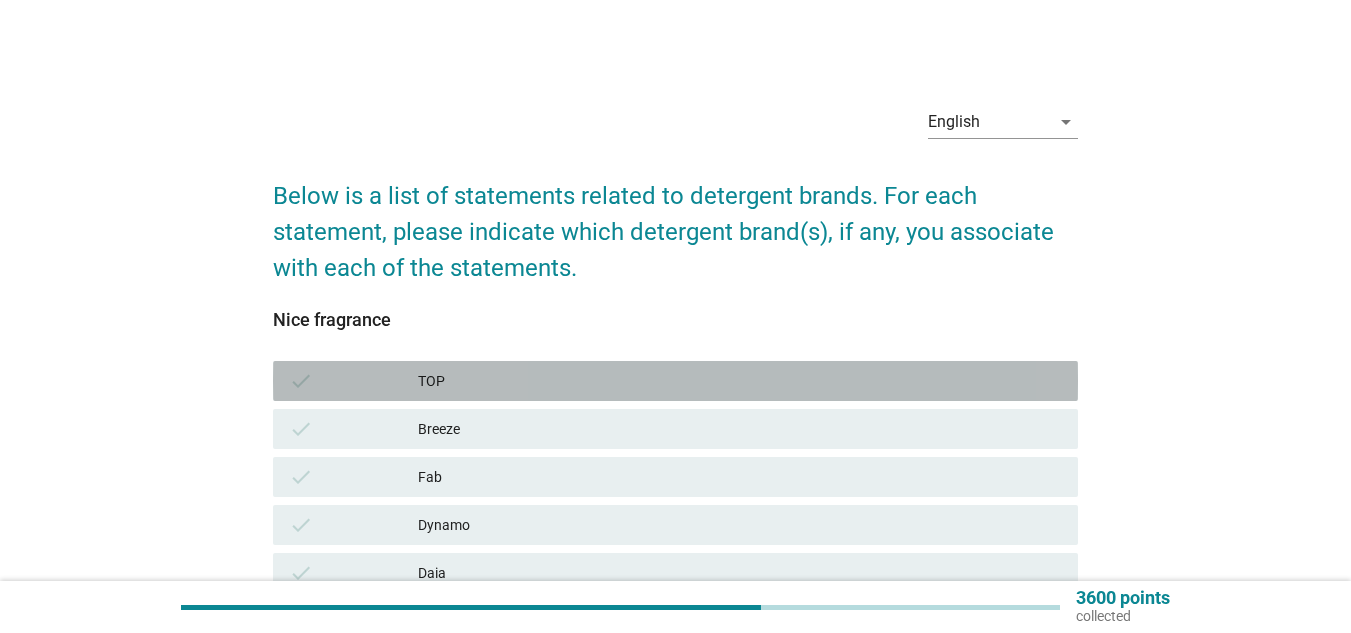 click on "TOP" at bounding box center (740, 381) 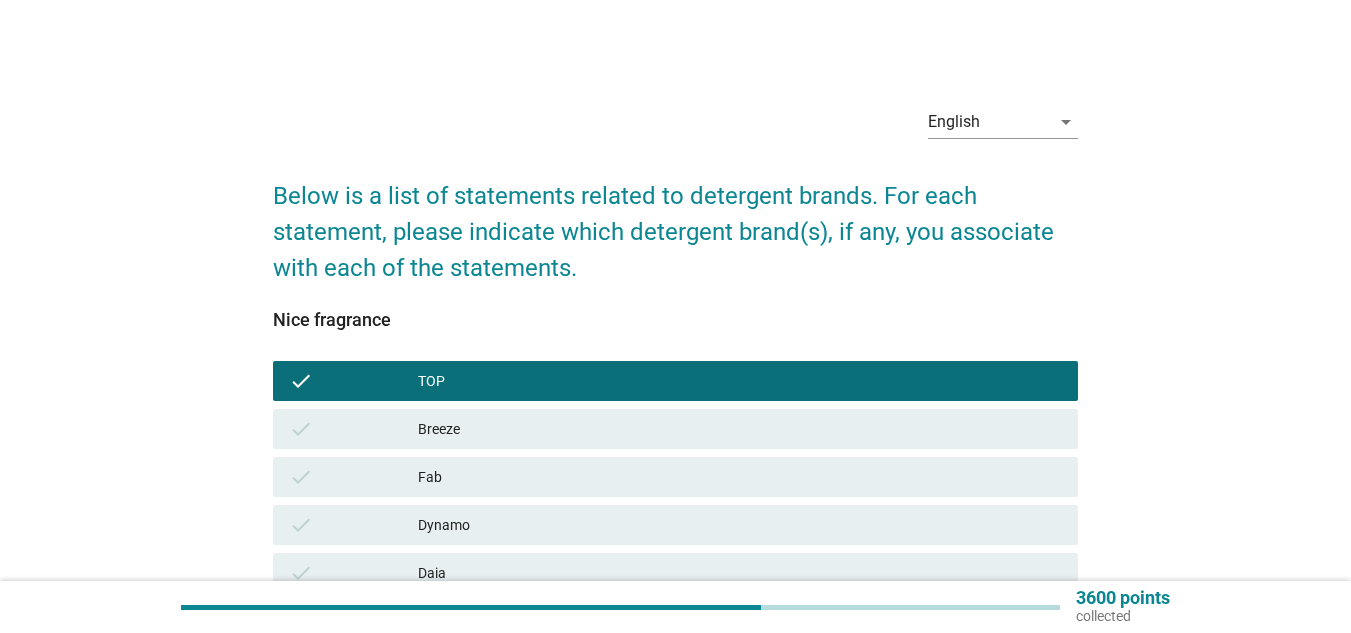 scroll, scrollTop: 230, scrollLeft: 0, axis: vertical 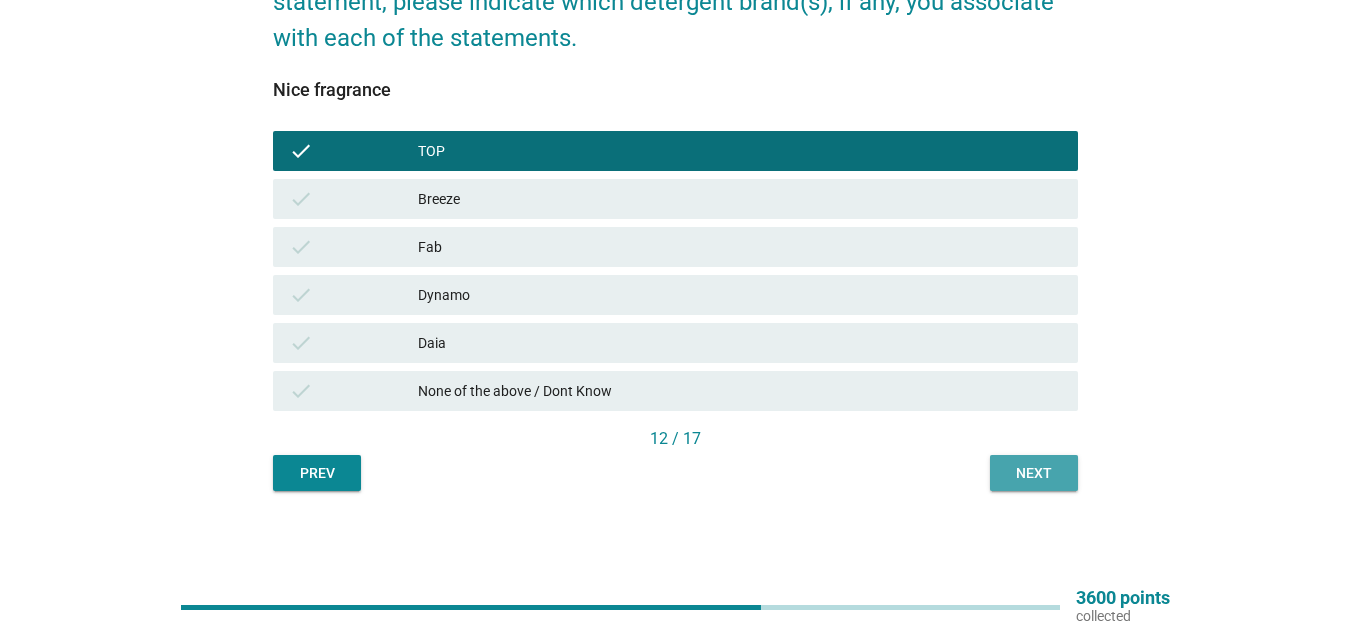 click on "Next" at bounding box center (1034, 473) 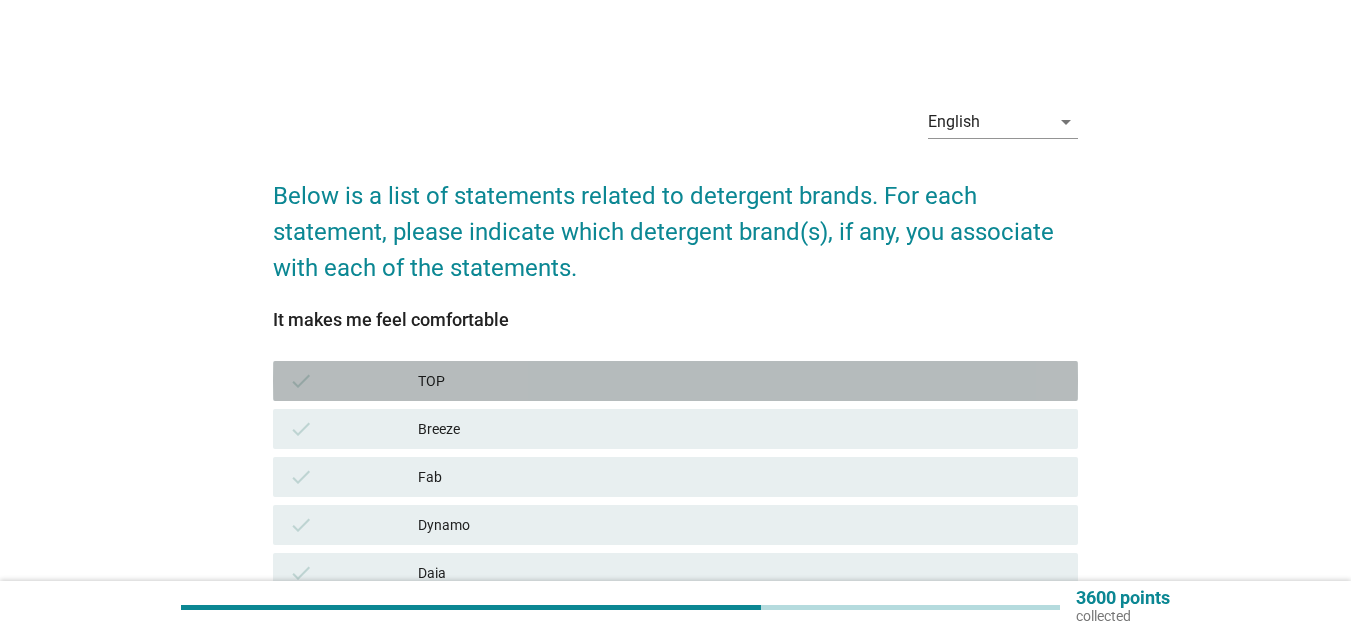 click on "TOP" at bounding box center [740, 381] 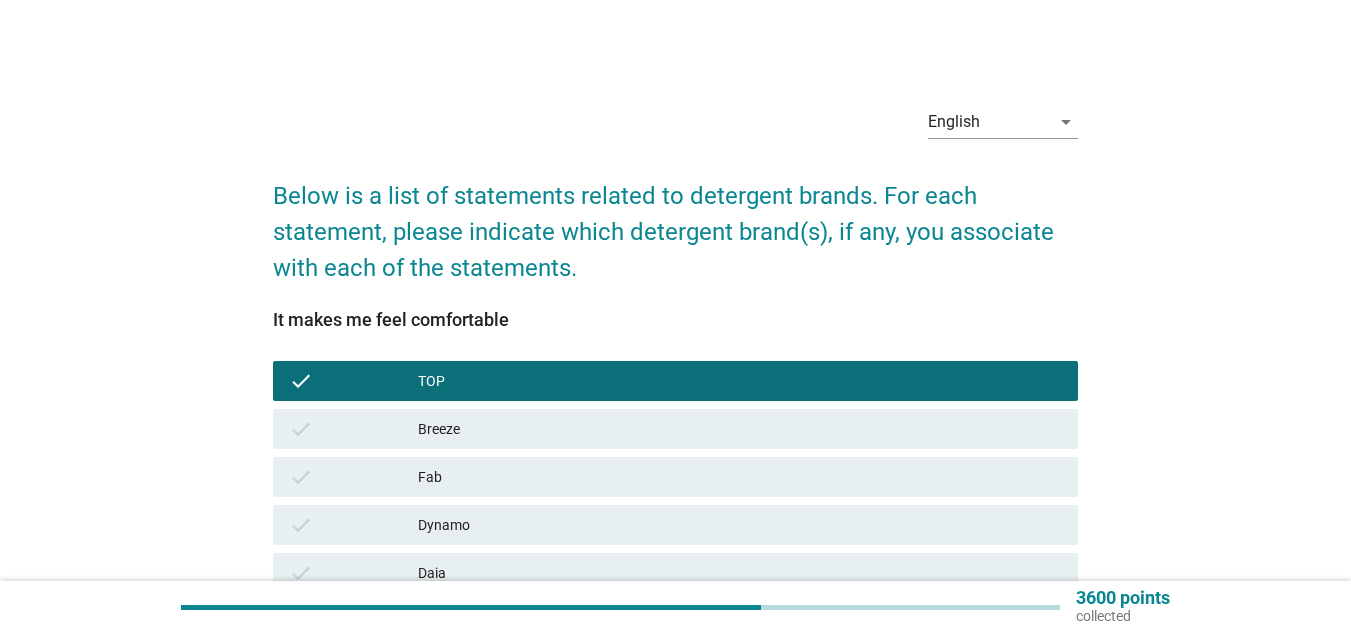 scroll, scrollTop: 230, scrollLeft: 0, axis: vertical 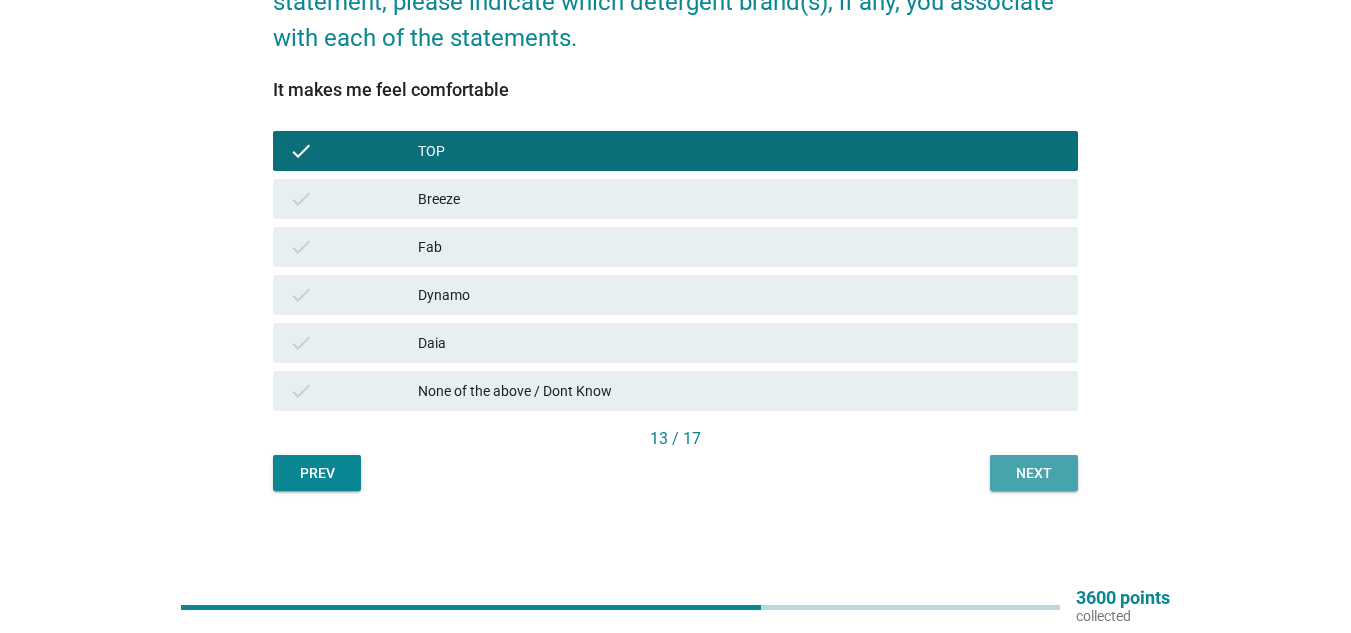 click on "Next" at bounding box center (1034, 473) 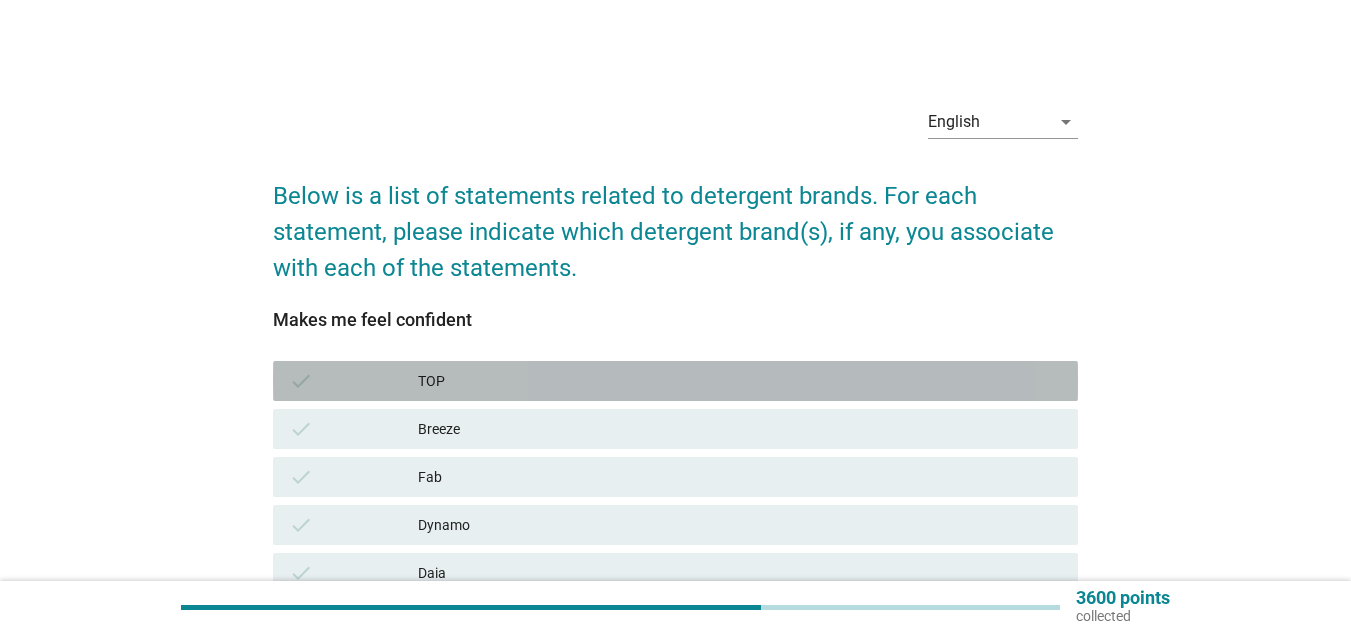 click on "check   TOP" at bounding box center [675, 381] 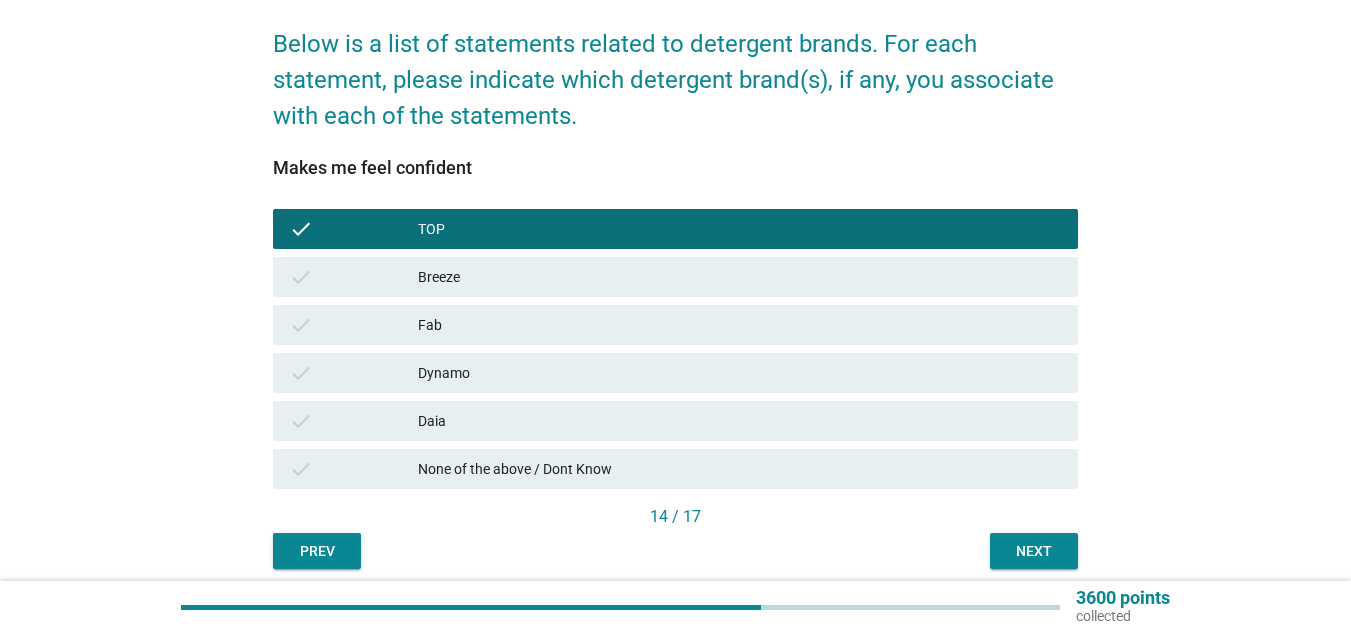 scroll, scrollTop: 230, scrollLeft: 0, axis: vertical 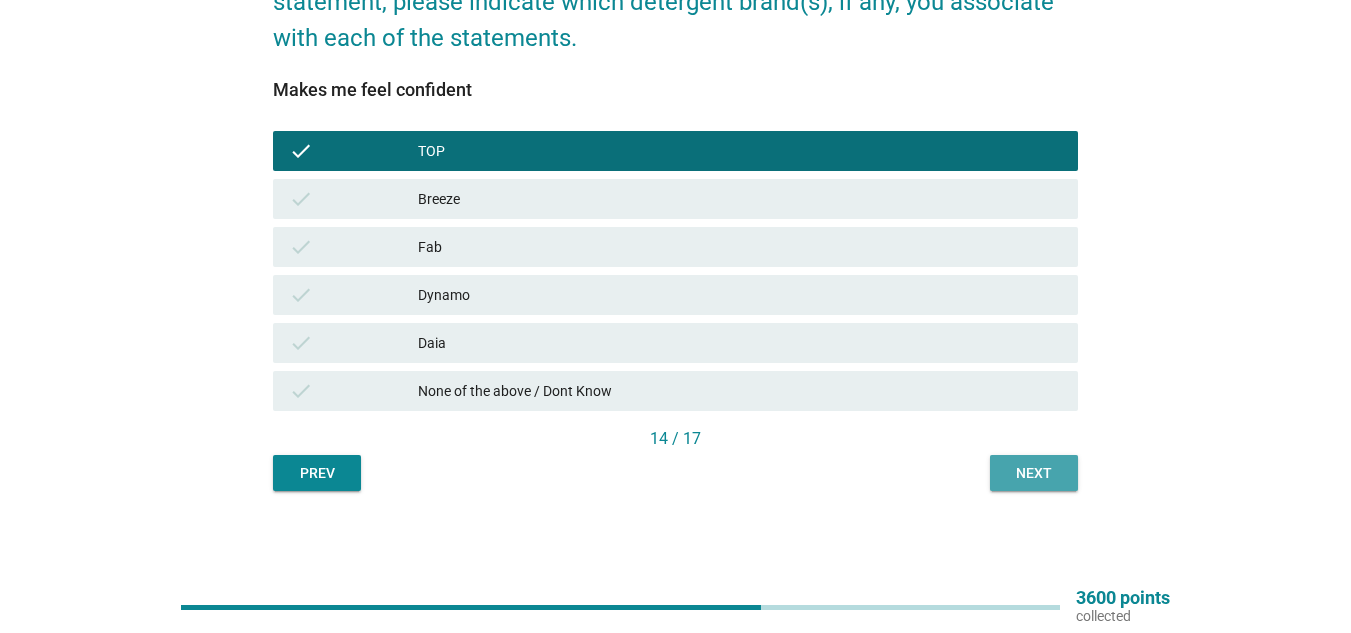 click on "Next" at bounding box center (1034, 473) 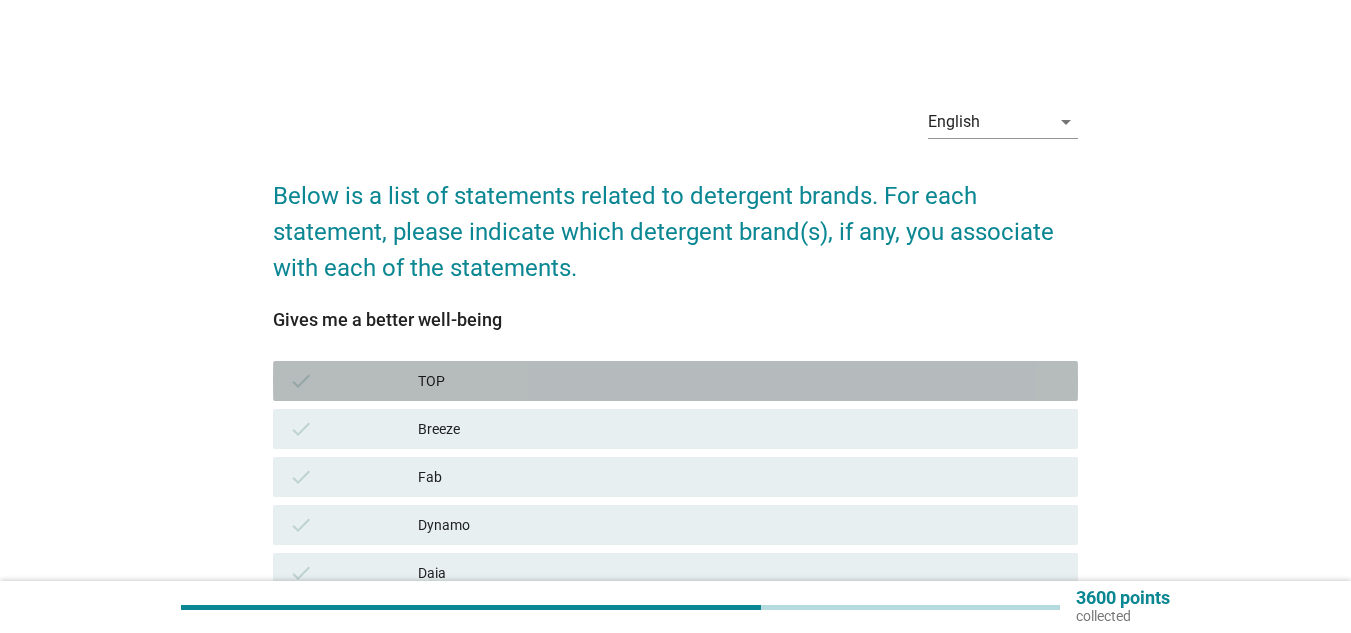 click on "TOP" at bounding box center [740, 381] 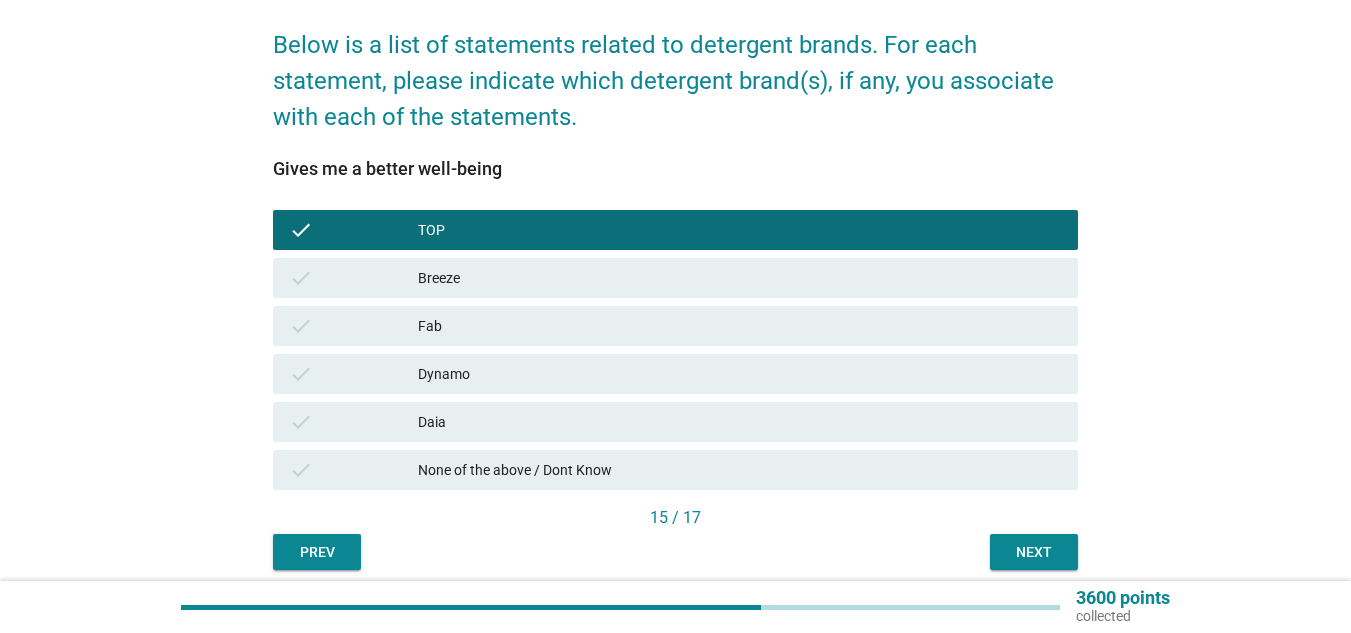 scroll, scrollTop: 230, scrollLeft: 0, axis: vertical 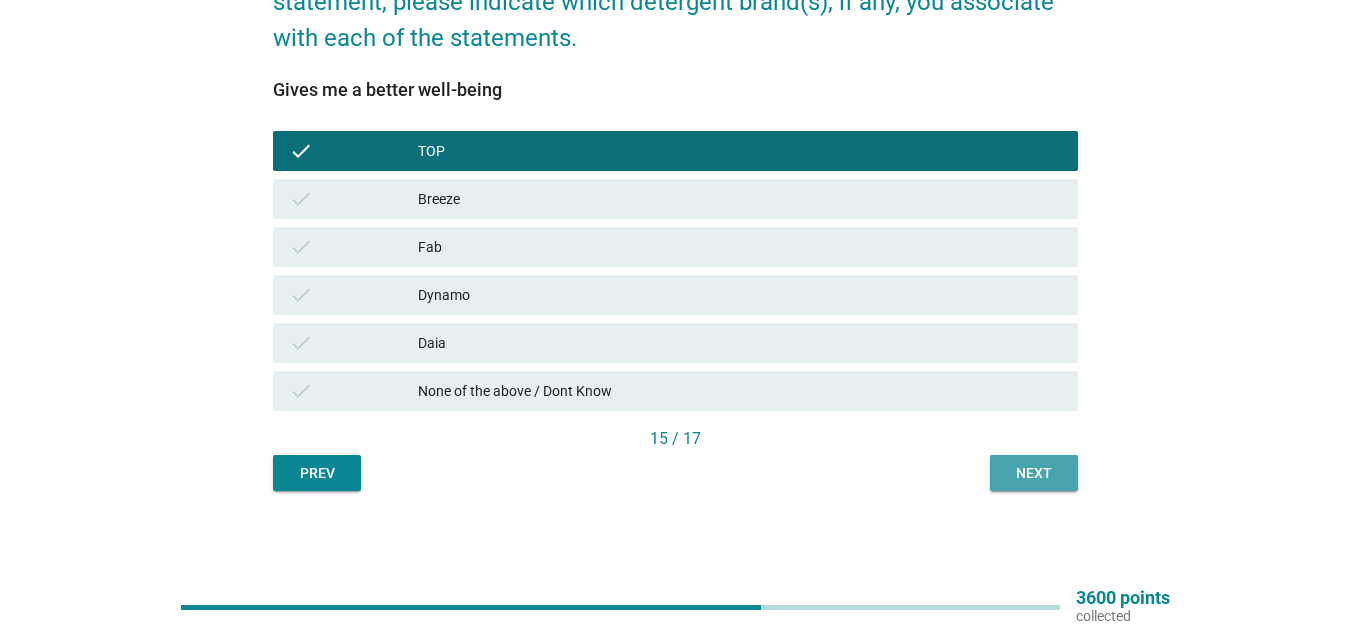 click on "Next" at bounding box center [1034, 473] 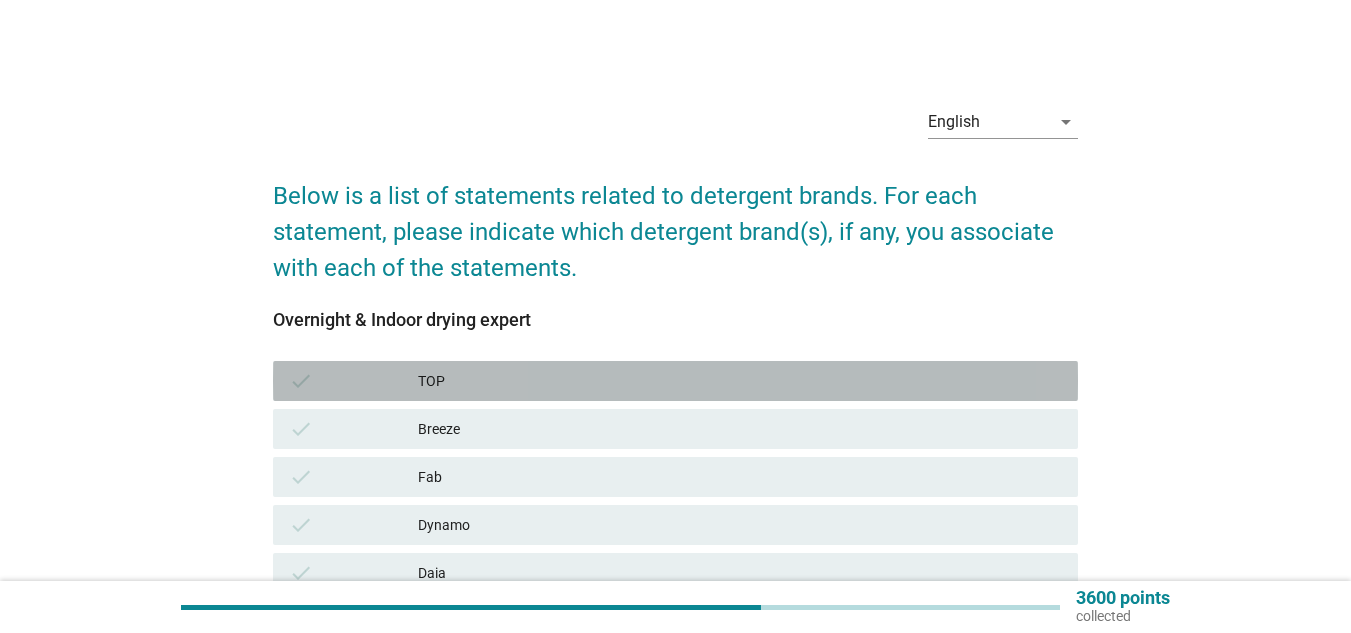 click on "TOP" at bounding box center (740, 381) 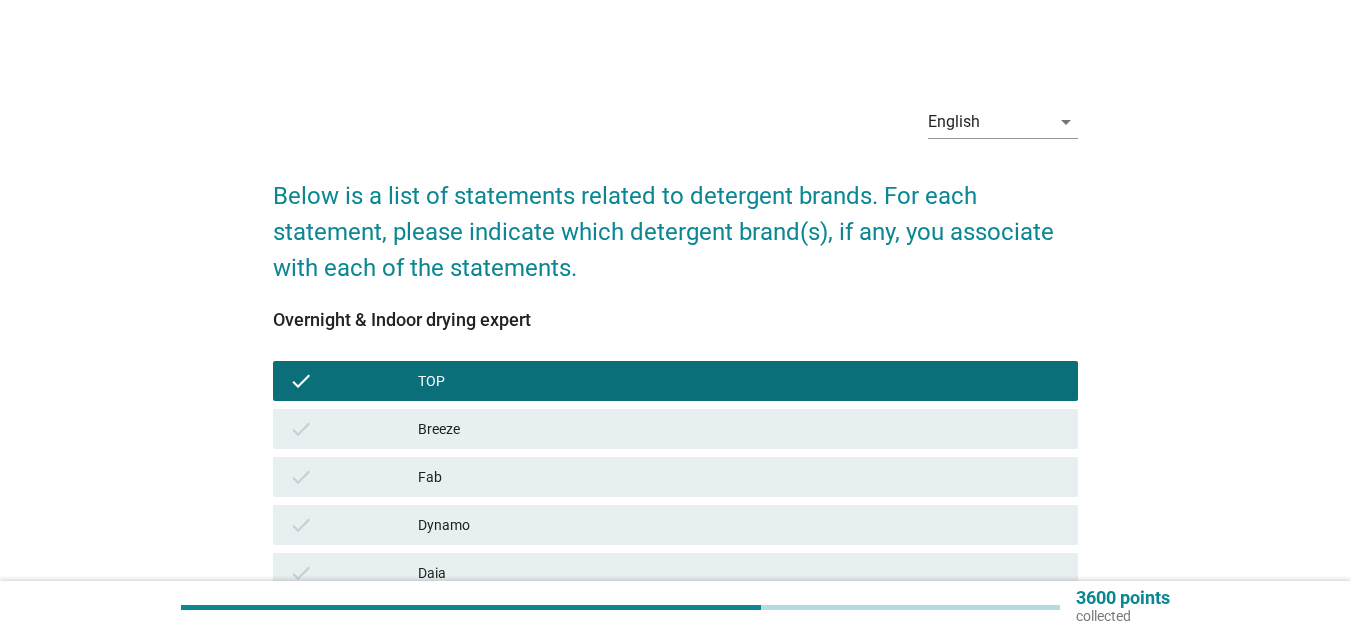 scroll, scrollTop: 230, scrollLeft: 0, axis: vertical 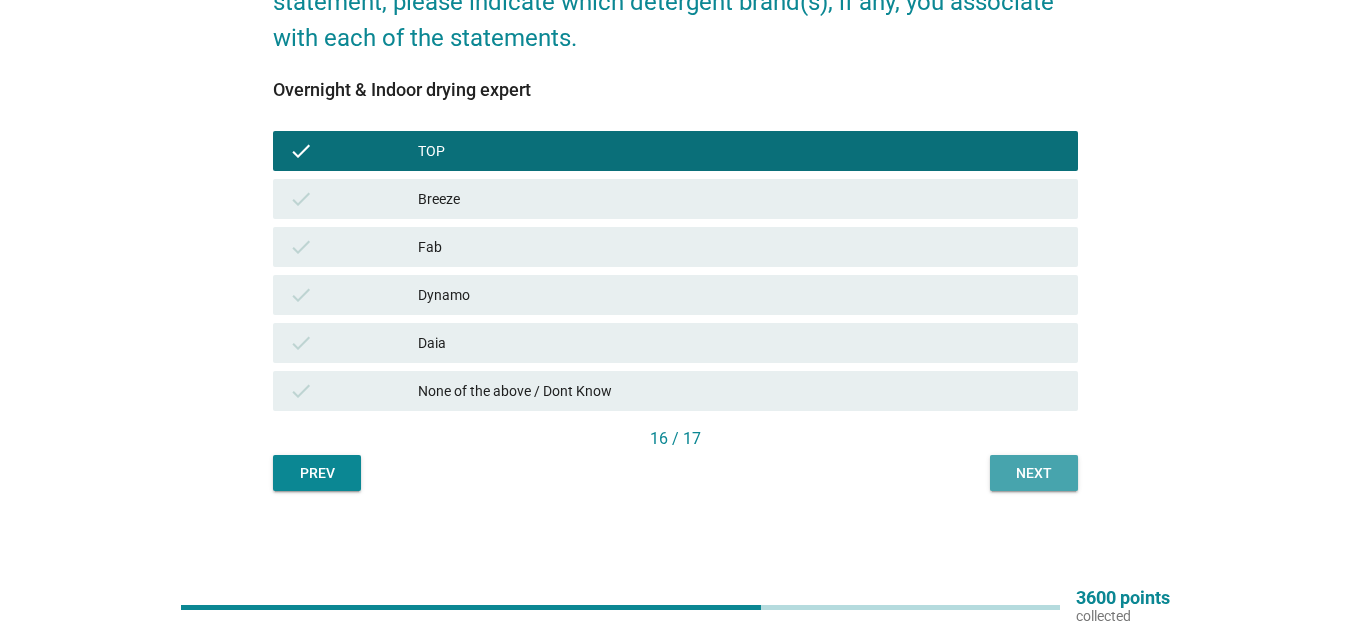 click on "Next" at bounding box center (1034, 473) 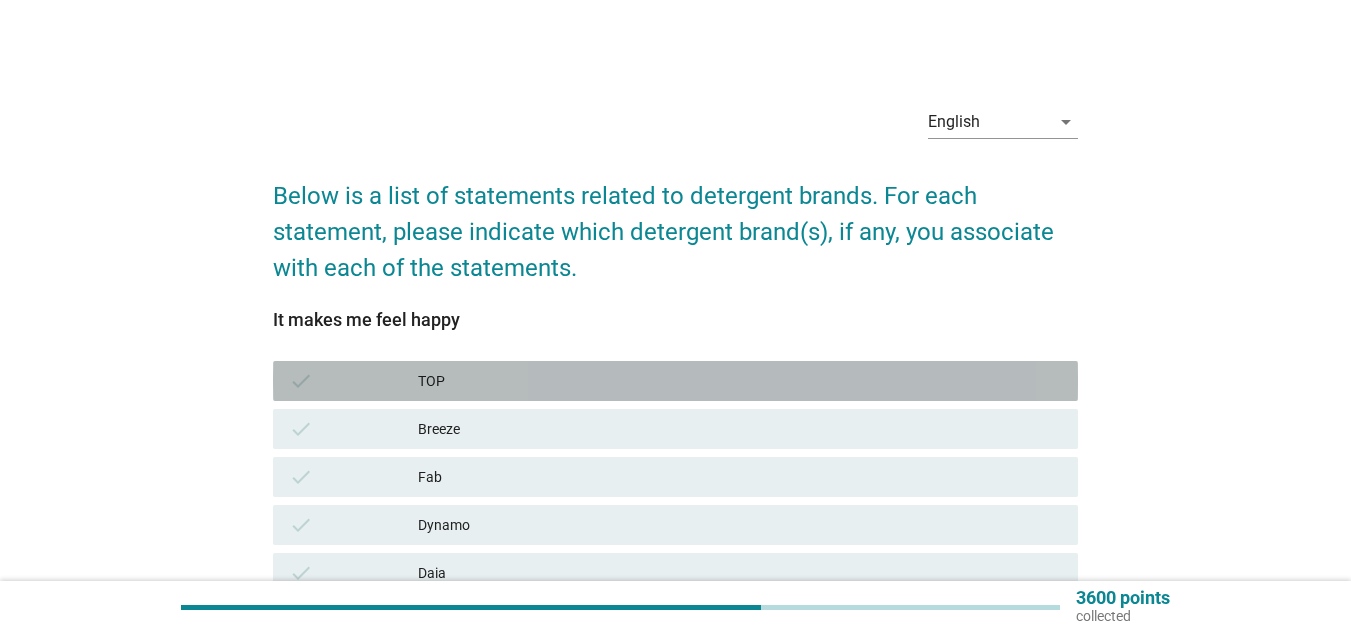 click on "TOP" at bounding box center [740, 381] 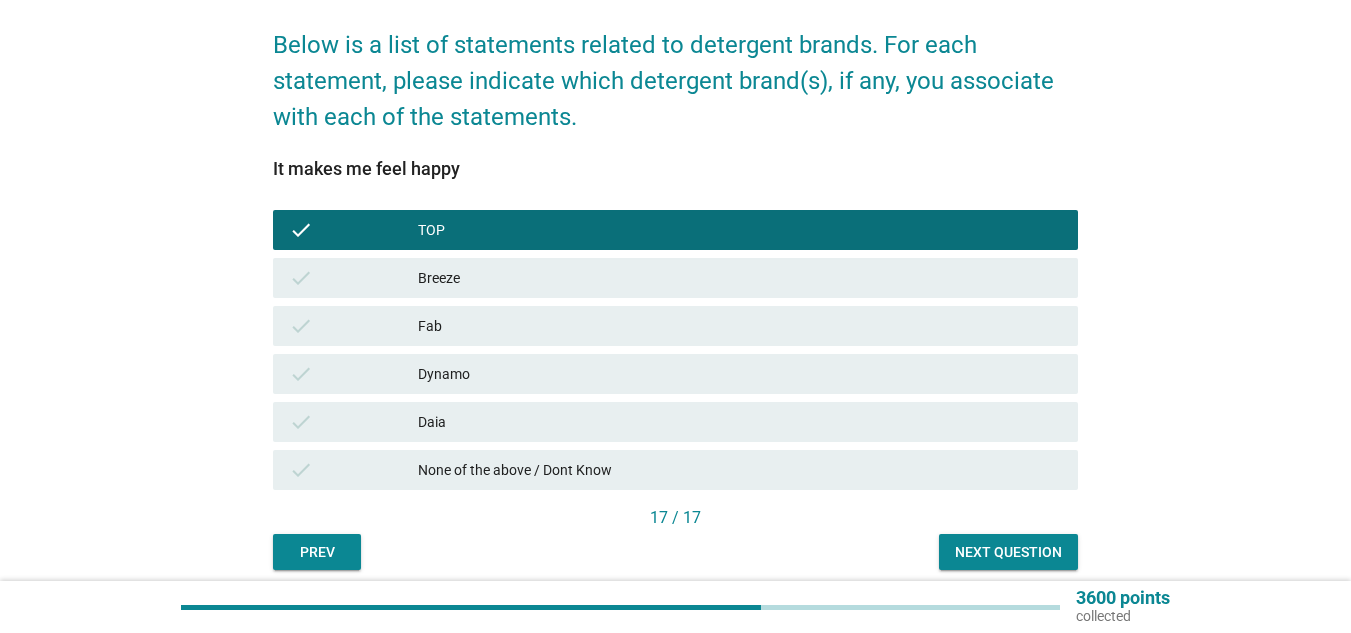 scroll, scrollTop: 230, scrollLeft: 0, axis: vertical 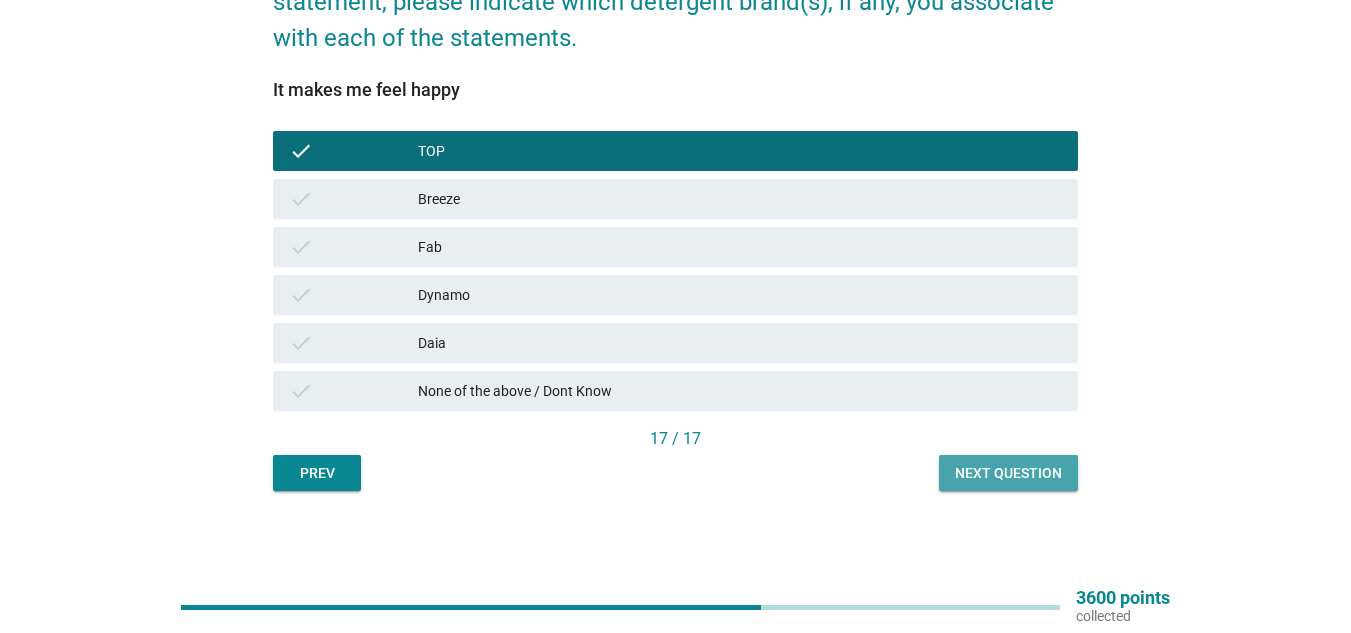 click on "Next question" at bounding box center [1008, 473] 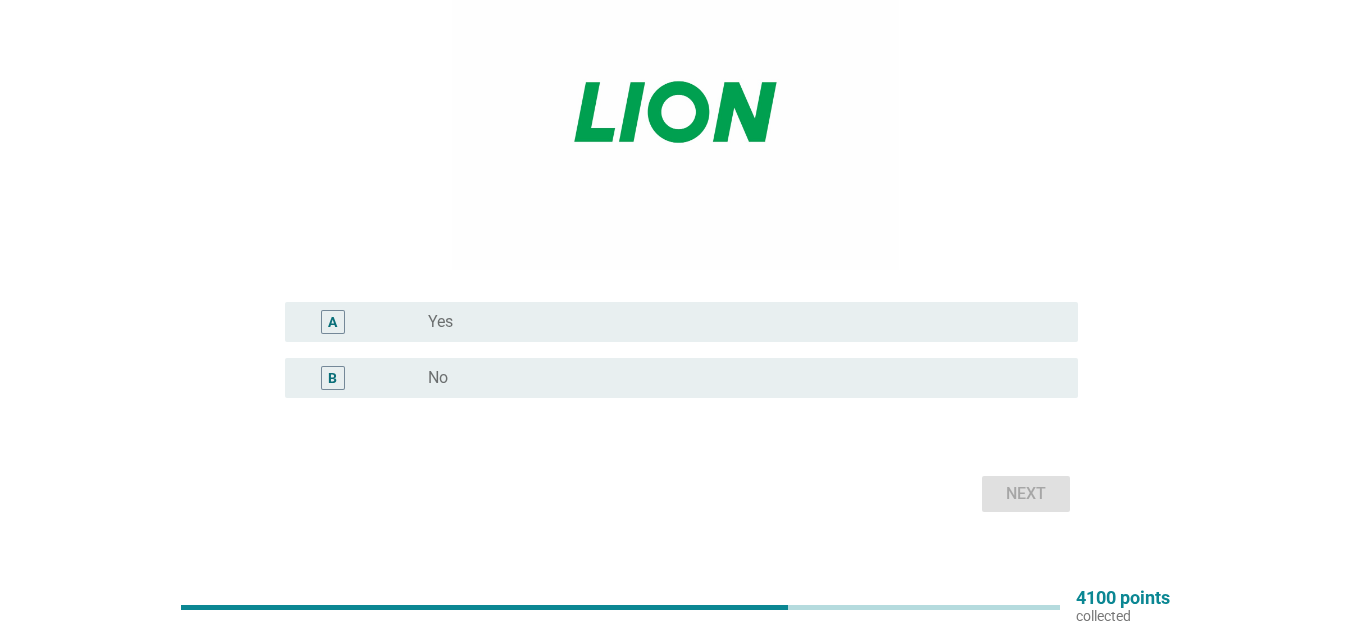 scroll, scrollTop: 303, scrollLeft: 0, axis: vertical 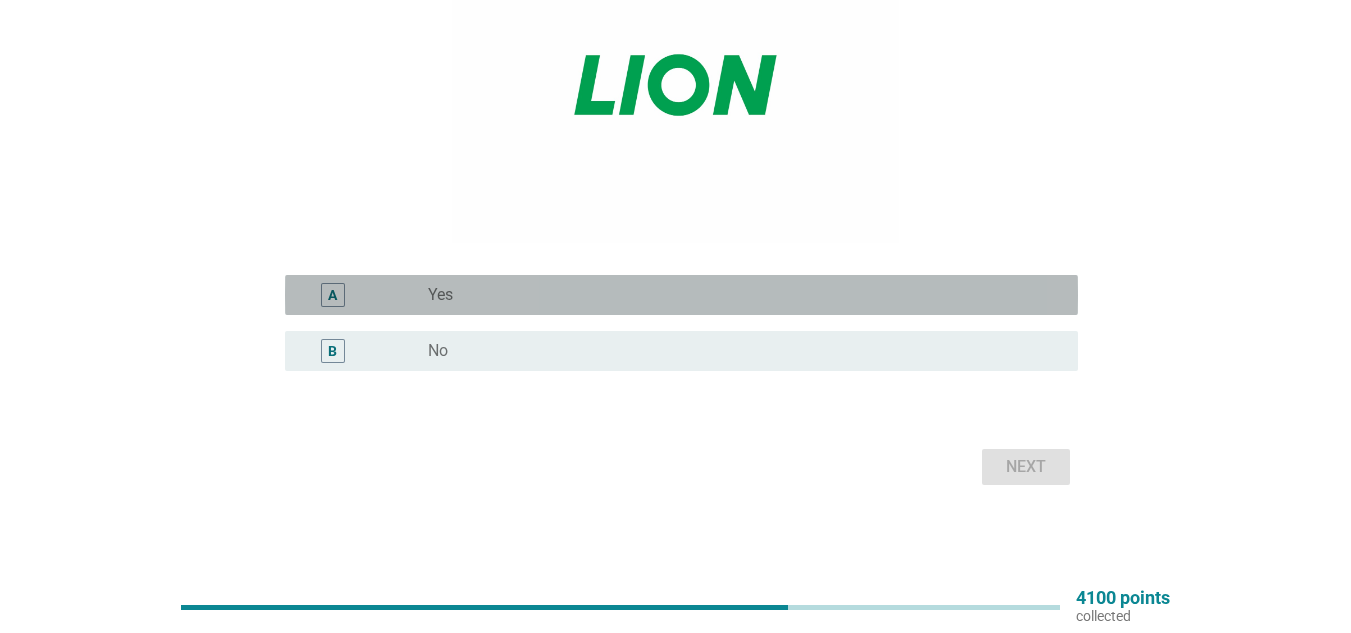 click on "radio_button_unchecked Yes" at bounding box center [737, 295] 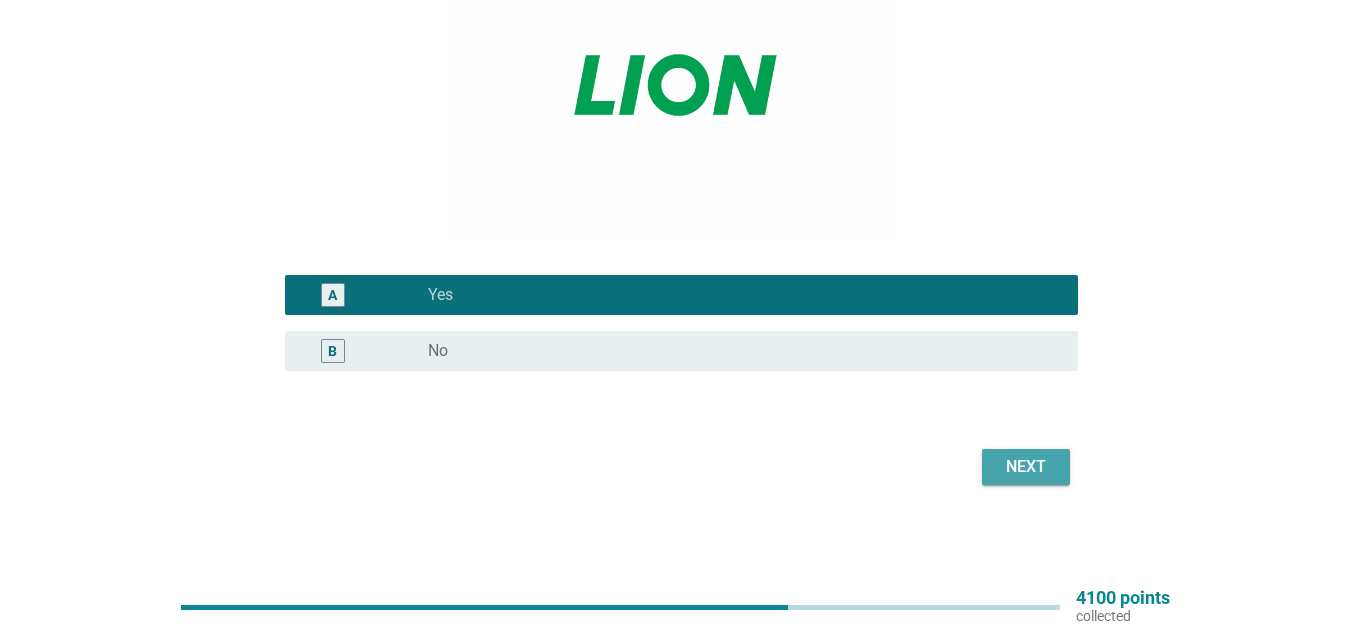 click on "Next" at bounding box center [1026, 467] 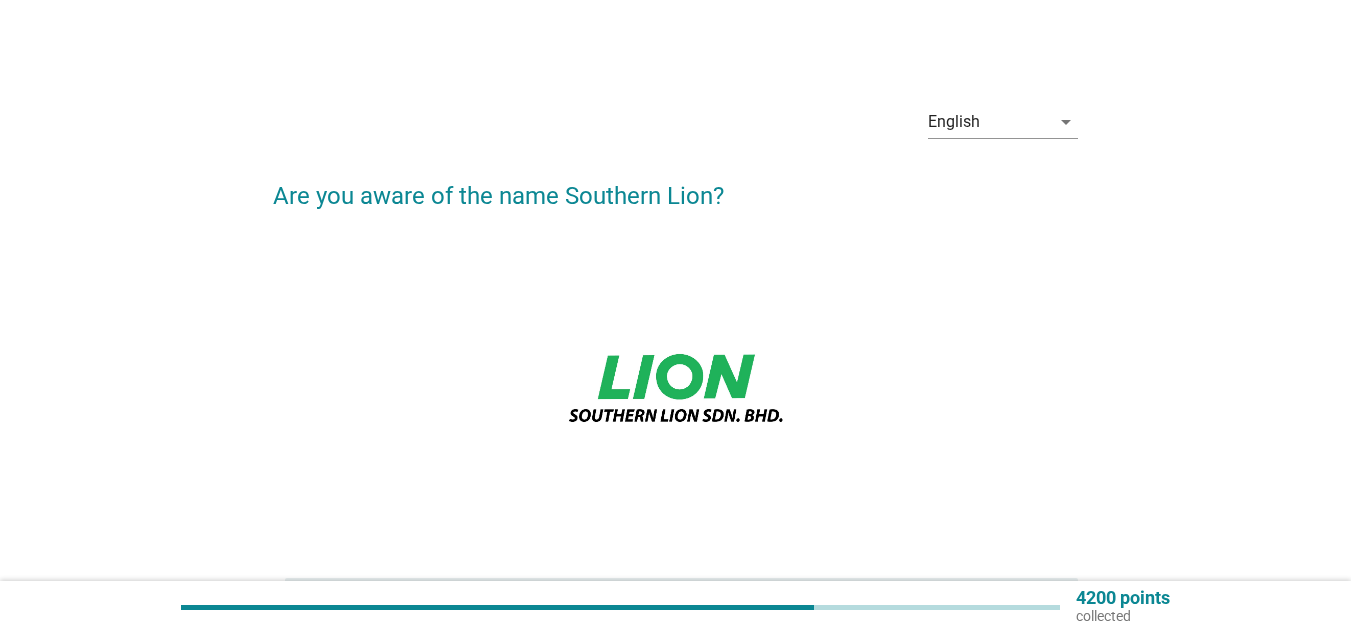scroll, scrollTop: 303, scrollLeft: 0, axis: vertical 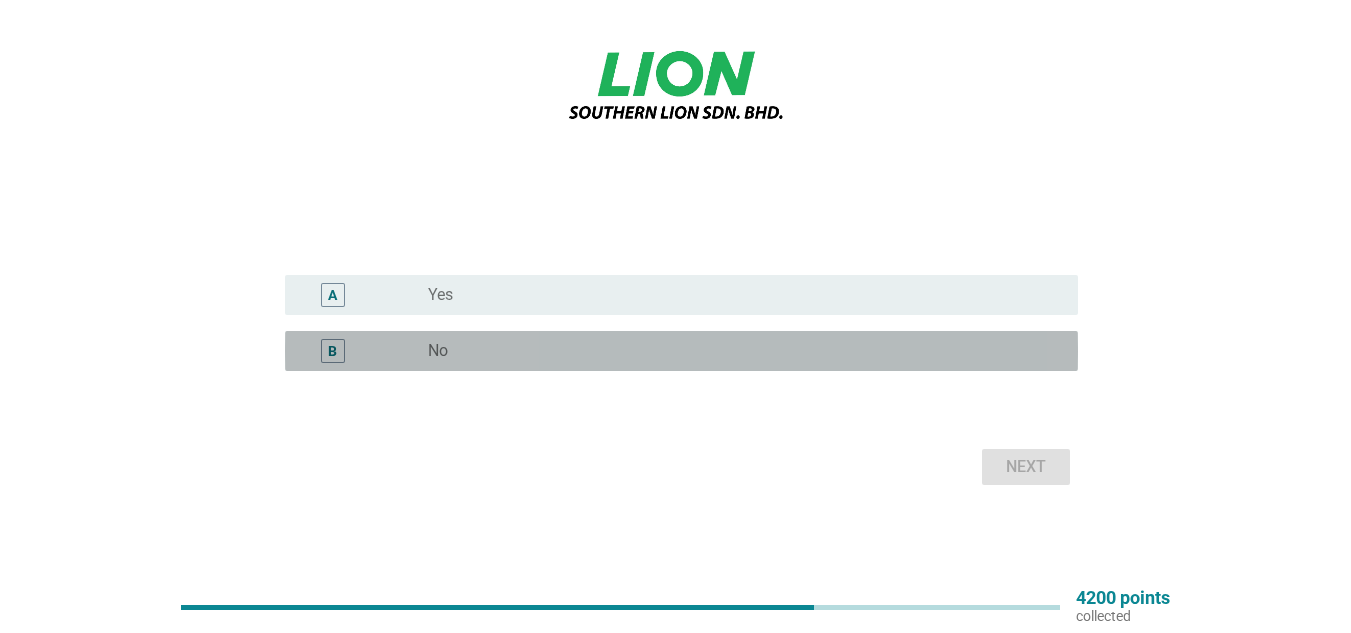 click on "B     radio_button_unchecked No" at bounding box center (681, 351) 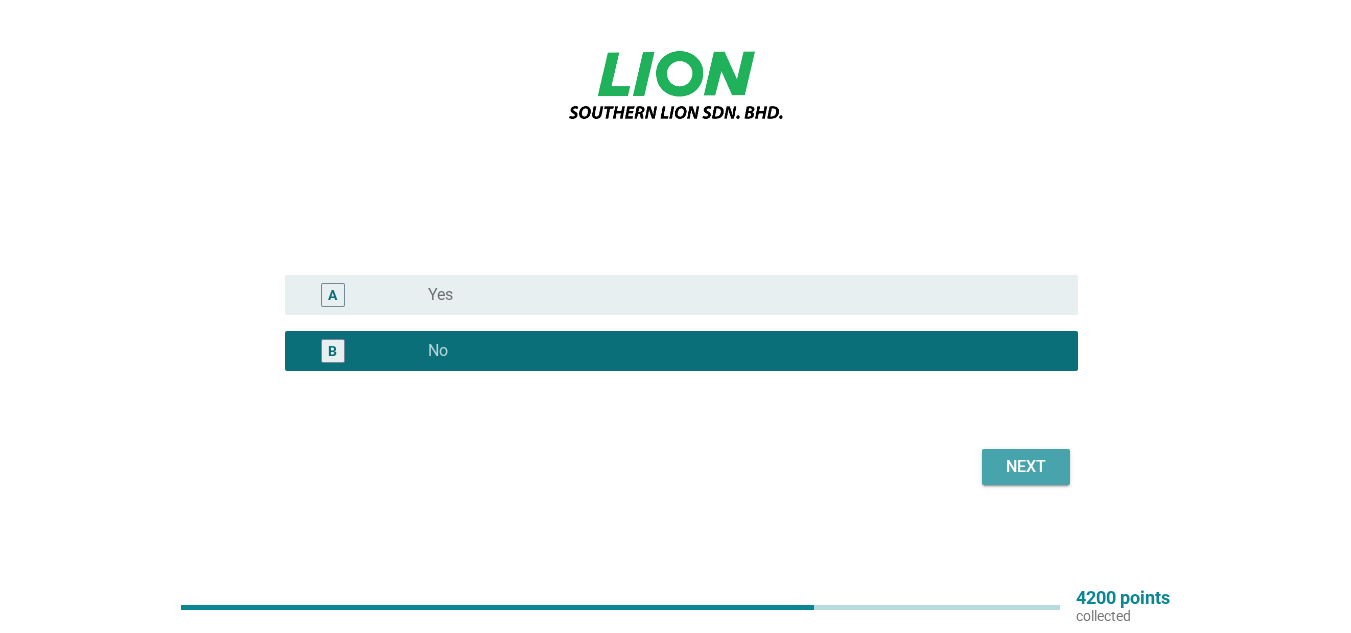 click on "Next" at bounding box center [1026, 467] 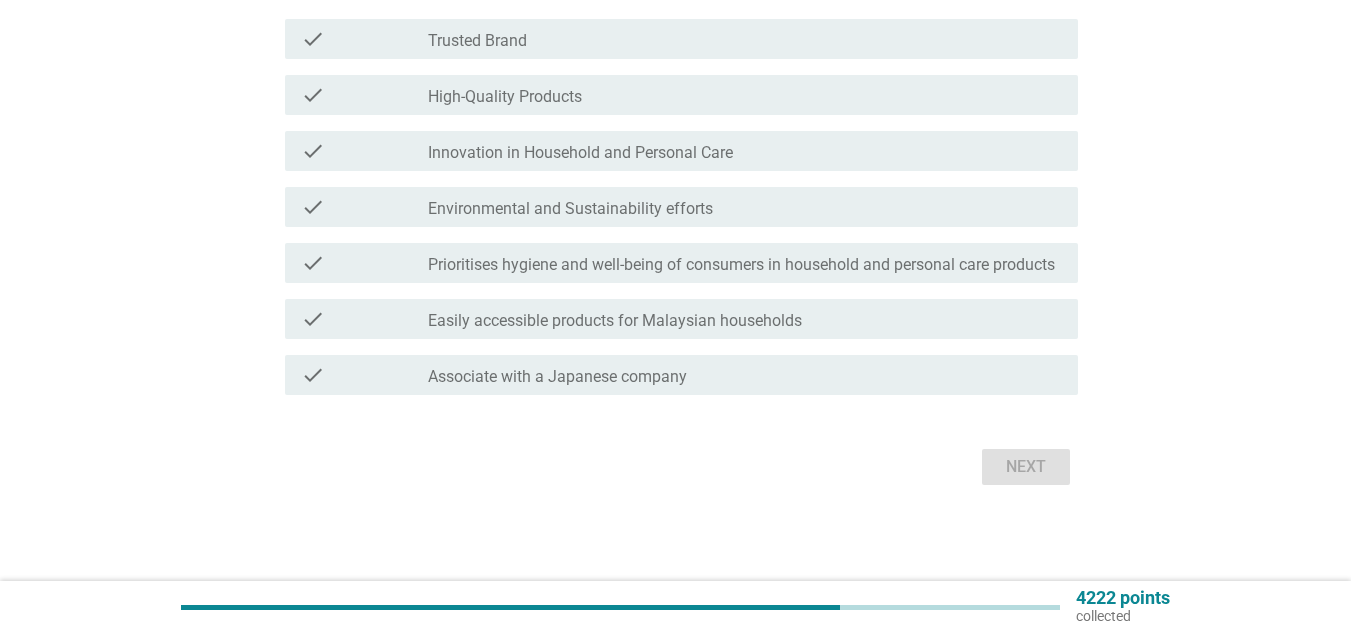 scroll, scrollTop: 0, scrollLeft: 0, axis: both 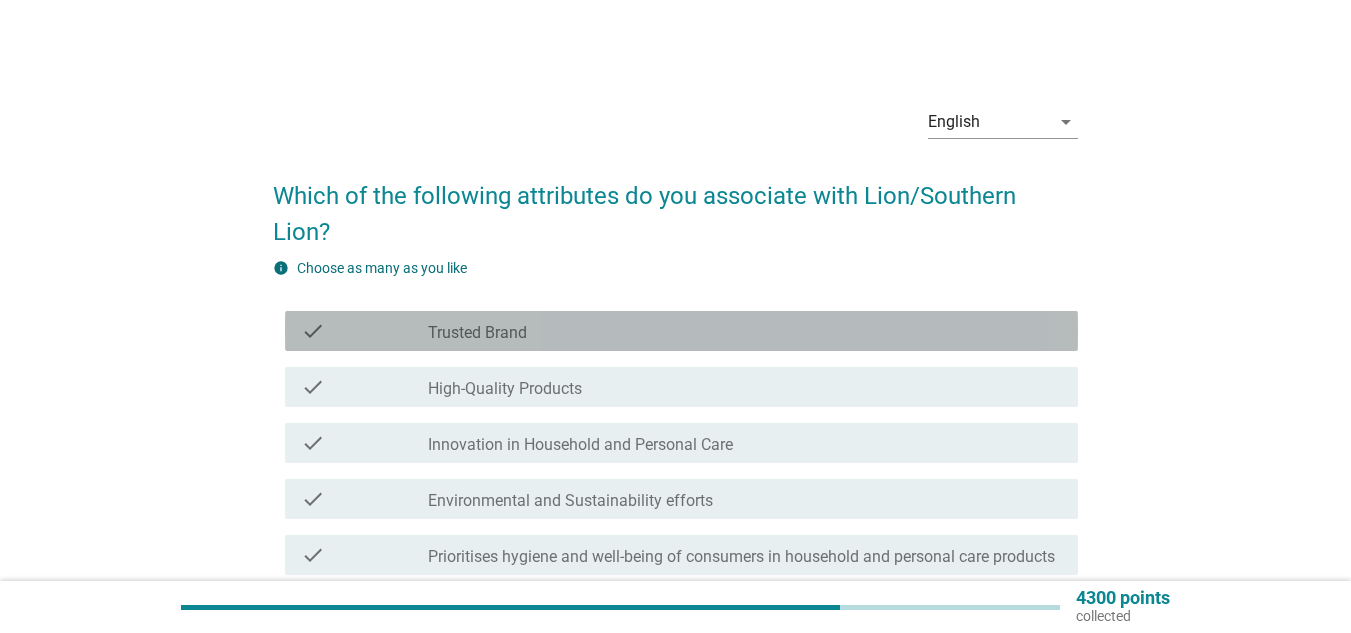 click on "check     check_box_outline_blank Trusted Brand" at bounding box center [681, 331] 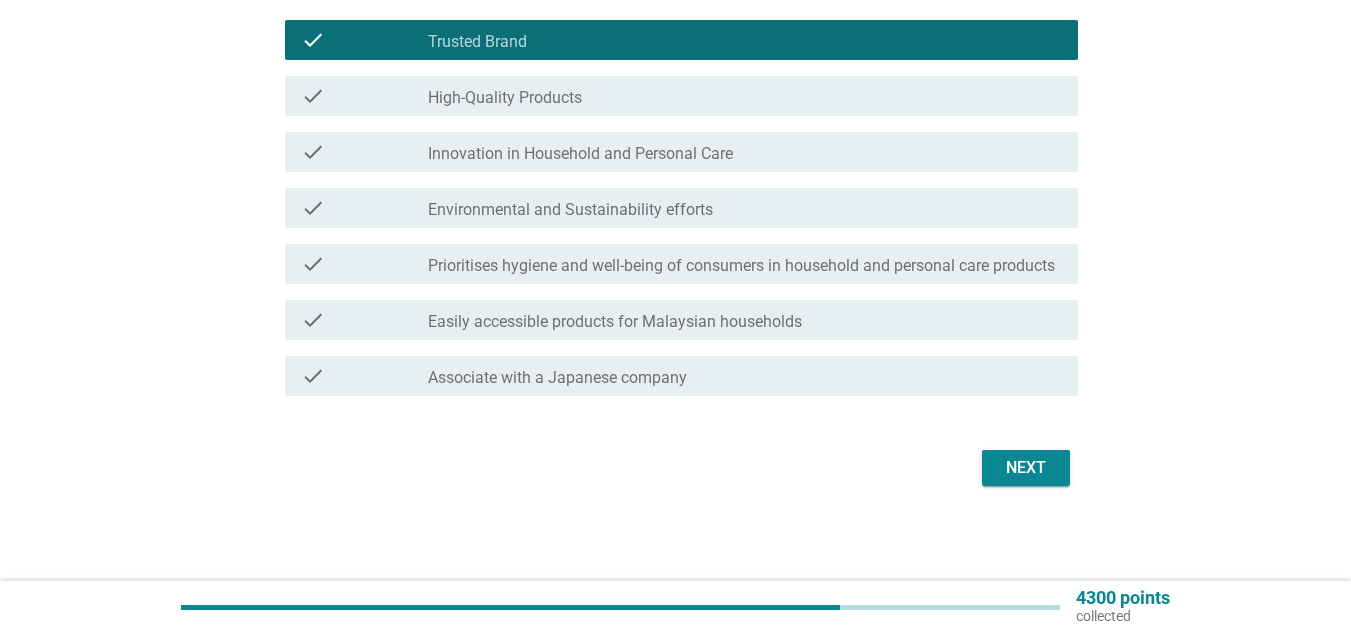 scroll, scrollTop: 312, scrollLeft: 0, axis: vertical 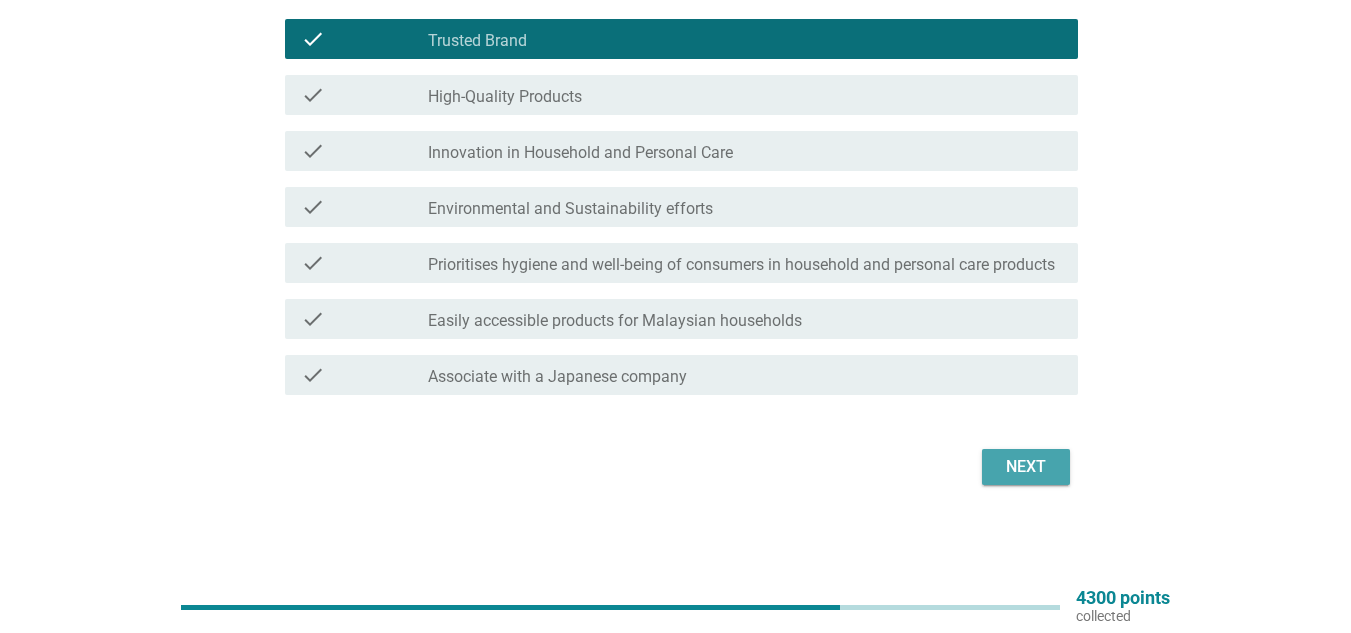 click on "Next" at bounding box center (1026, 467) 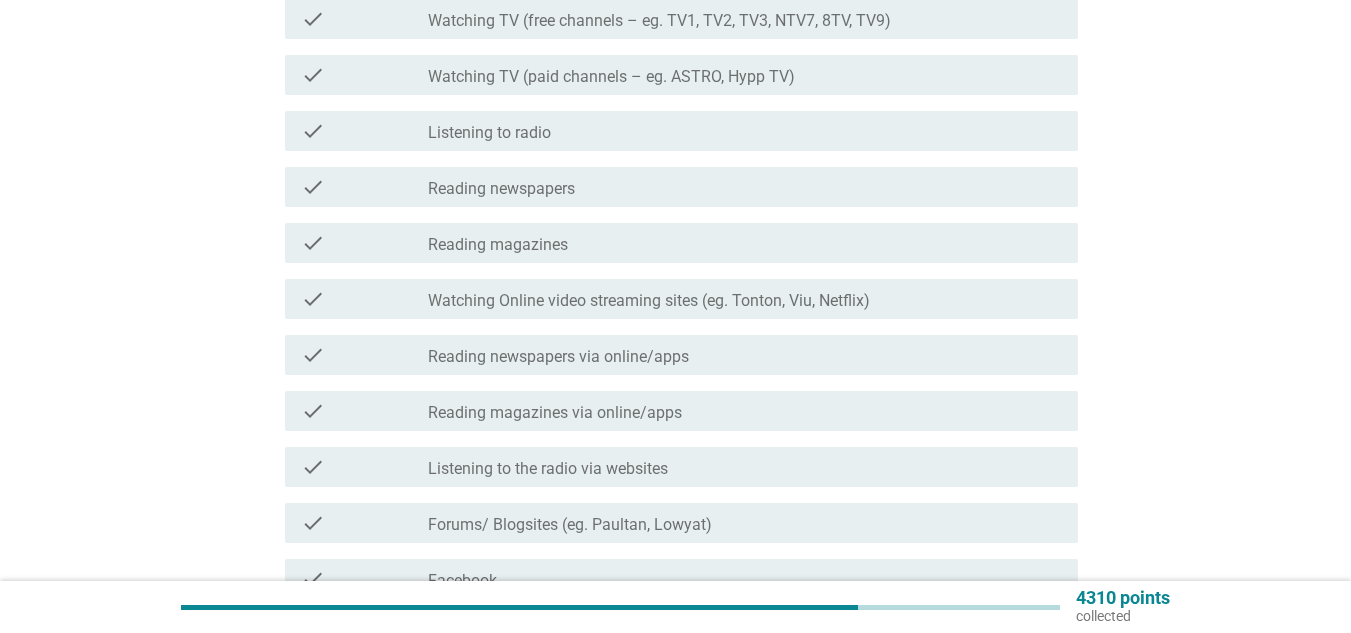 scroll, scrollTop: 0, scrollLeft: 0, axis: both 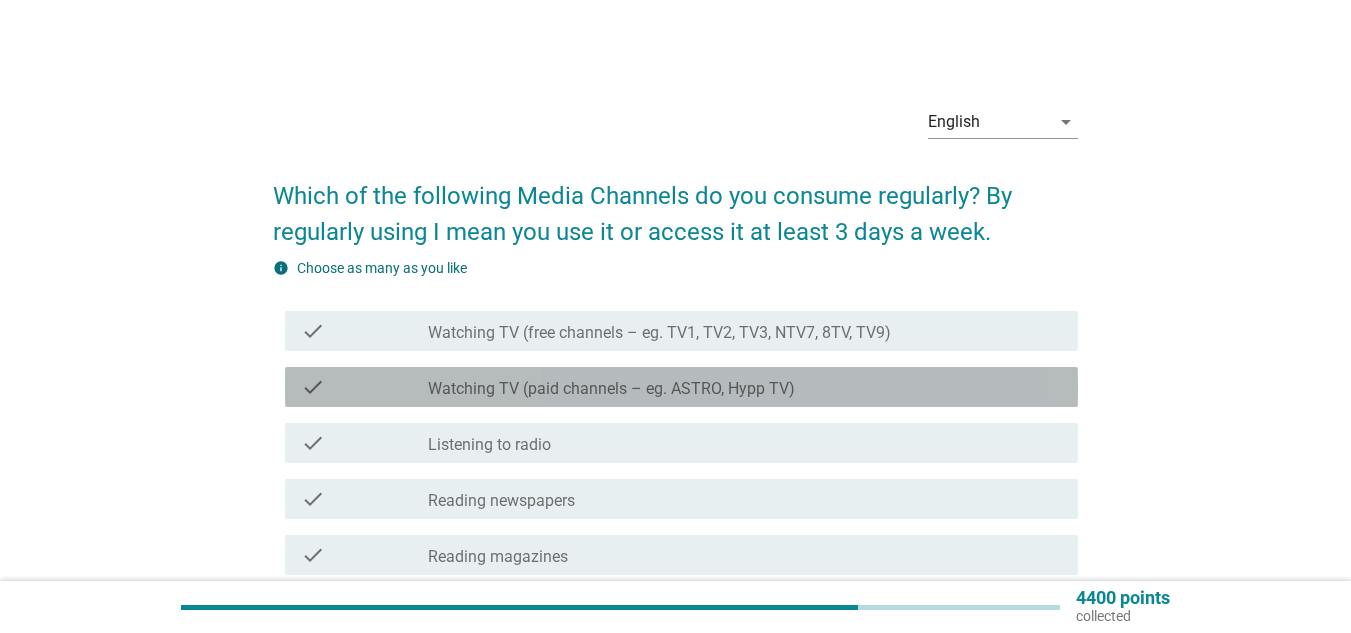 click on "check_box_outline_blank Watching TV (paid channels – eg. ASTRO, Hypp TV)" at bounding box center (745, 387) 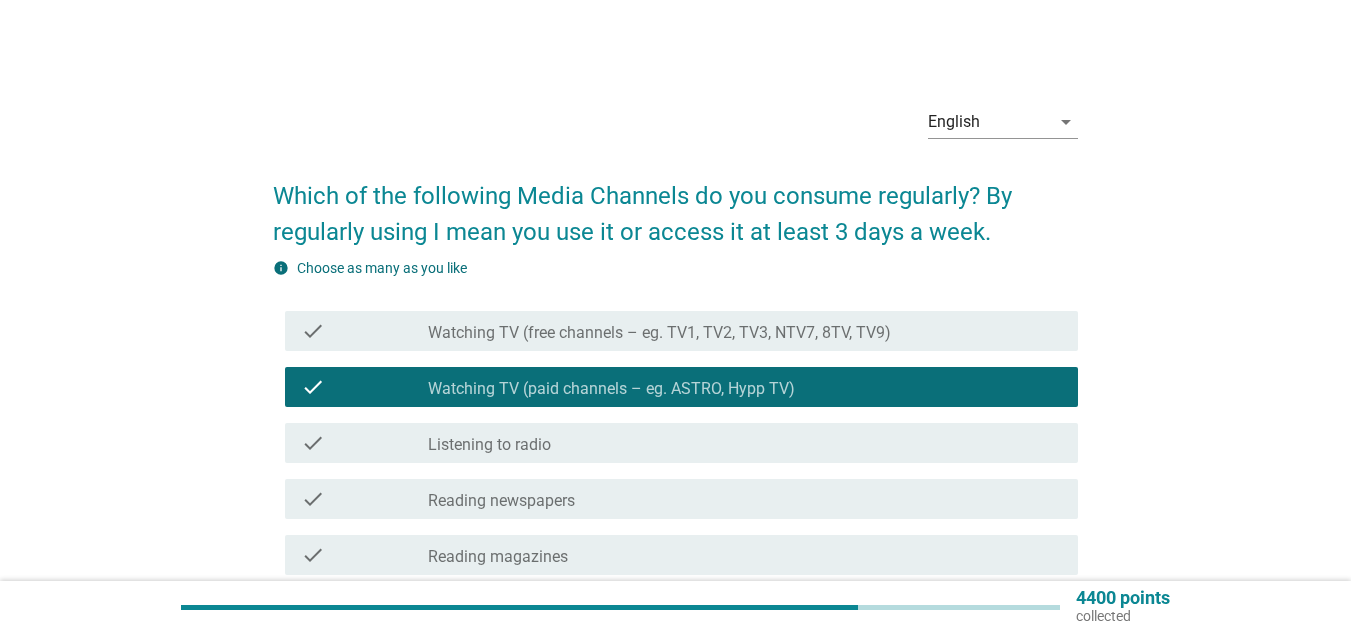 click on "check_box_outline_blank Listening to radio" at bounding box center [745, 443] 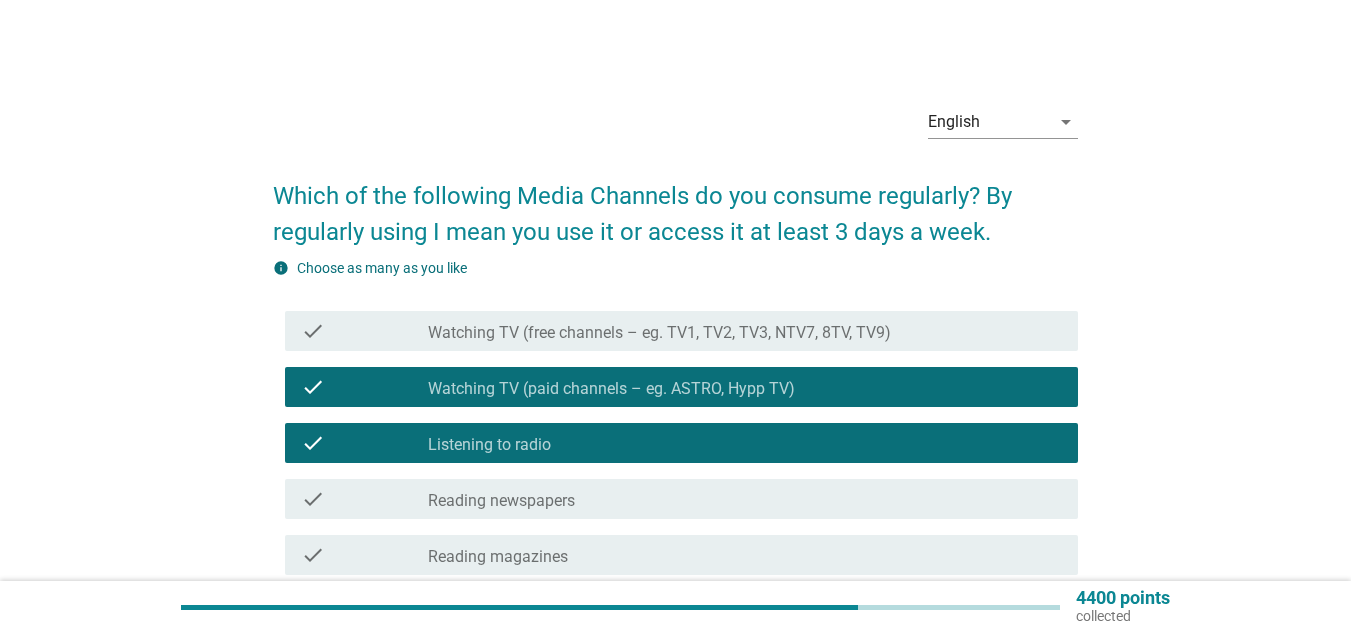 scroll, scrollTop: 553, scrollLeft: 0, axis: vertical 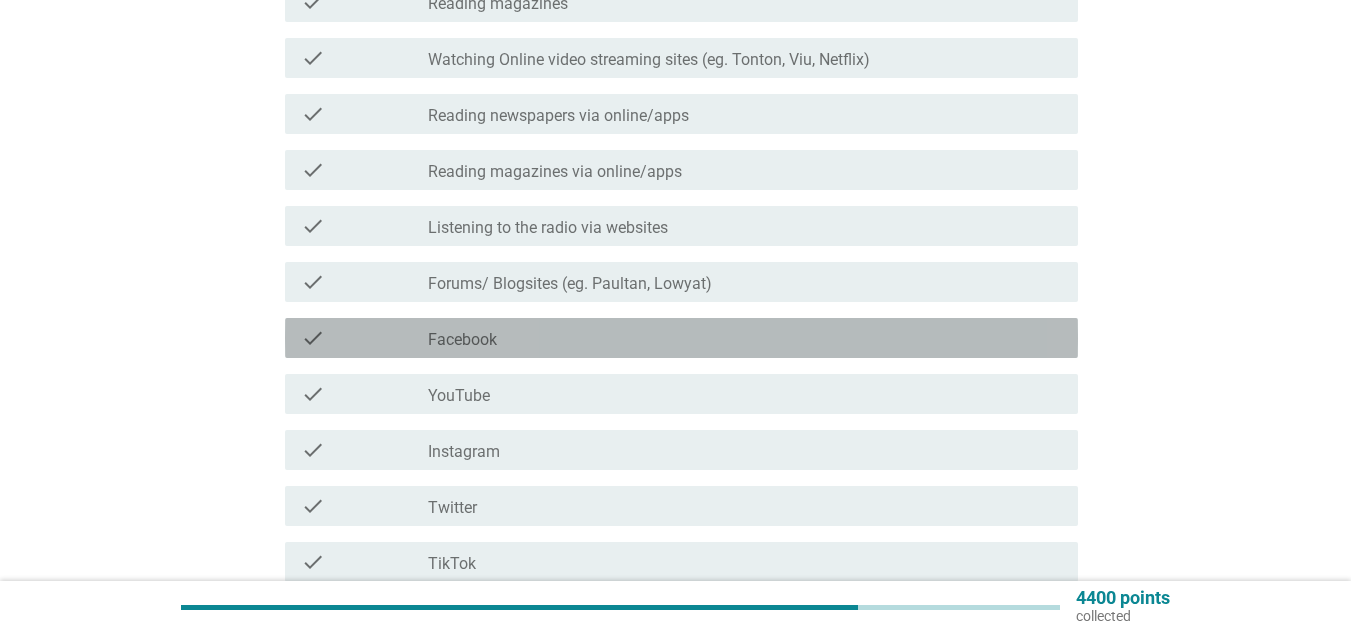 click on "check     check_box_outline_blank Facebook" at bounding box center [681, 338] 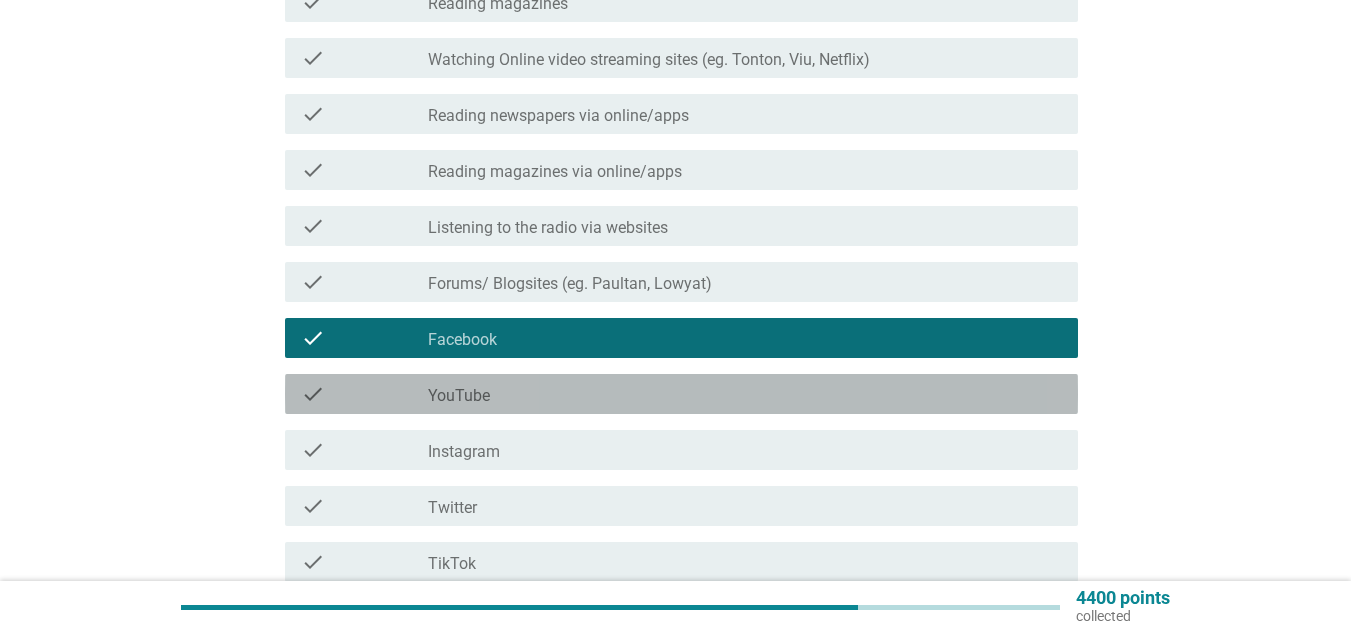 click on "check_box_outline_blank YouTube" at bounding box center [745, 394] 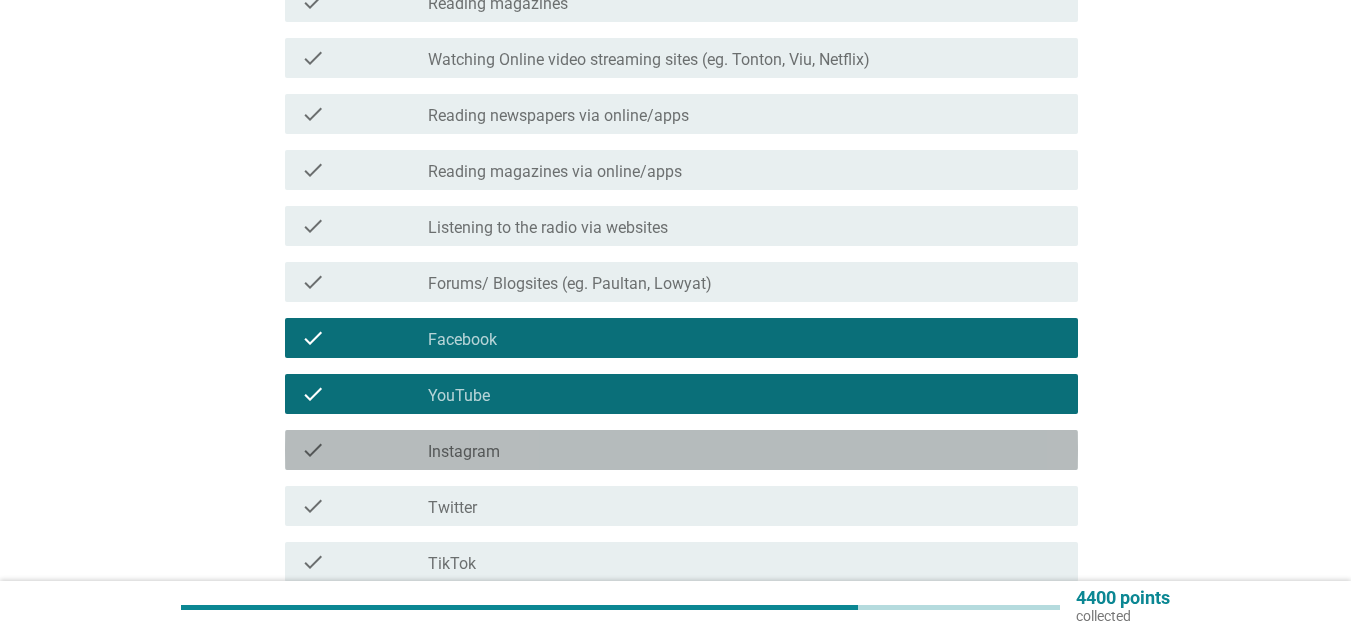 click on "check     check_box_outline_blank Instagram" at bounding box center [681, 450] 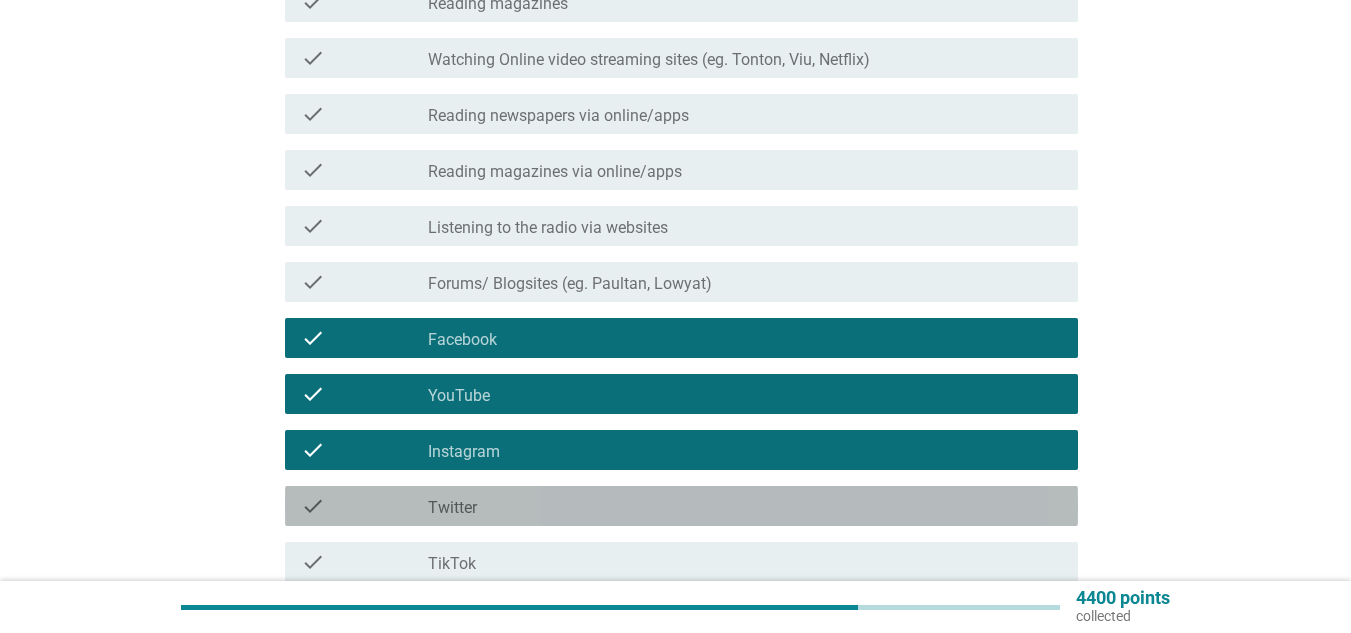 click on "check_box_outline_blank Twitter" at bounding box center [745, 506] 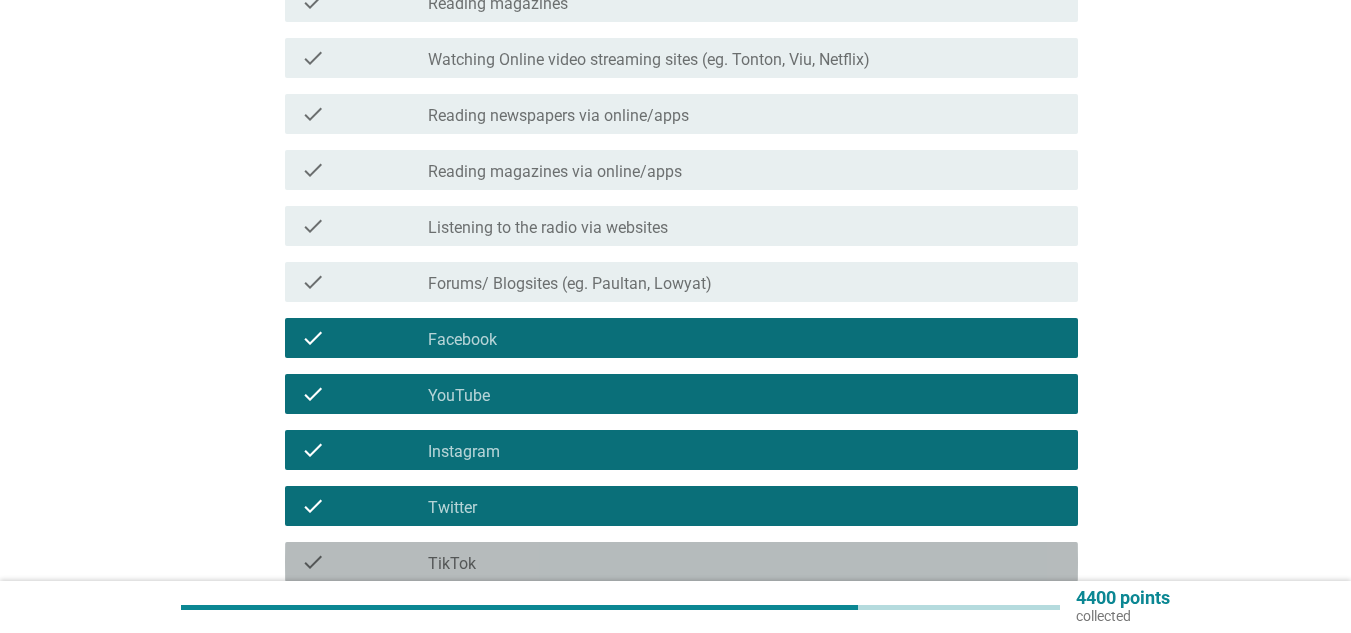 click on "check_box_outline_blank TikTok" at bounding box center [745, 562] 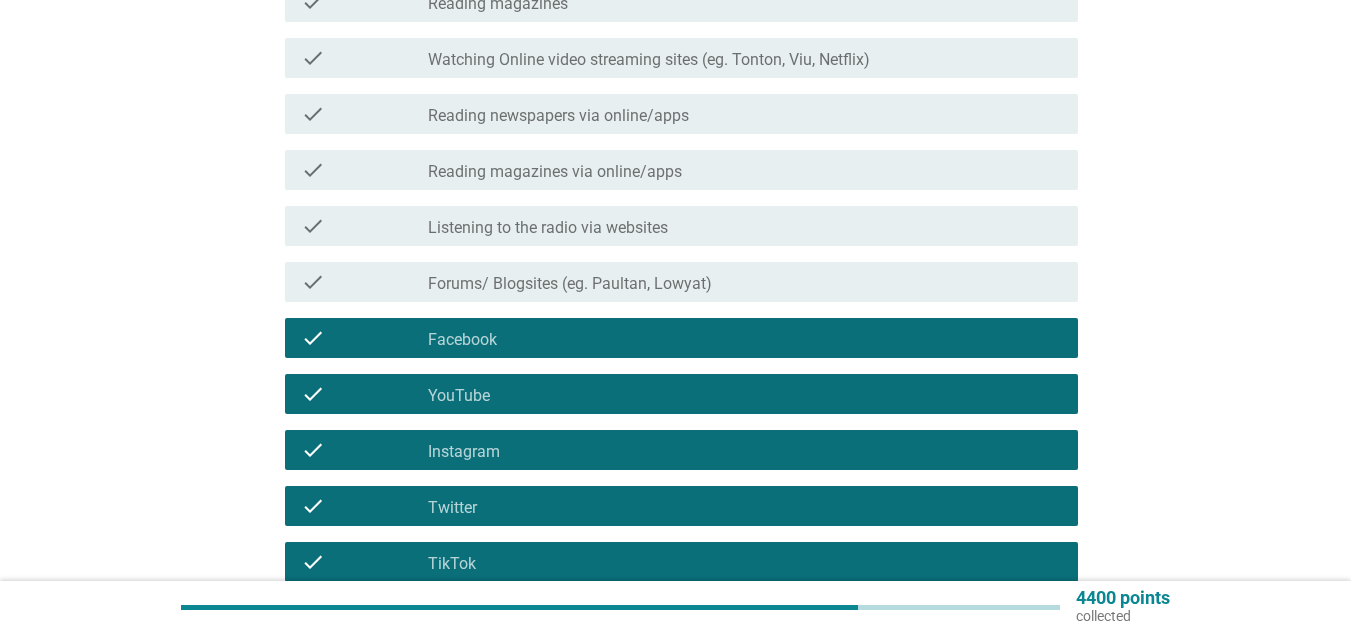 scroll, scrollTop: 852, scrollLeft: 0, axis: vertical 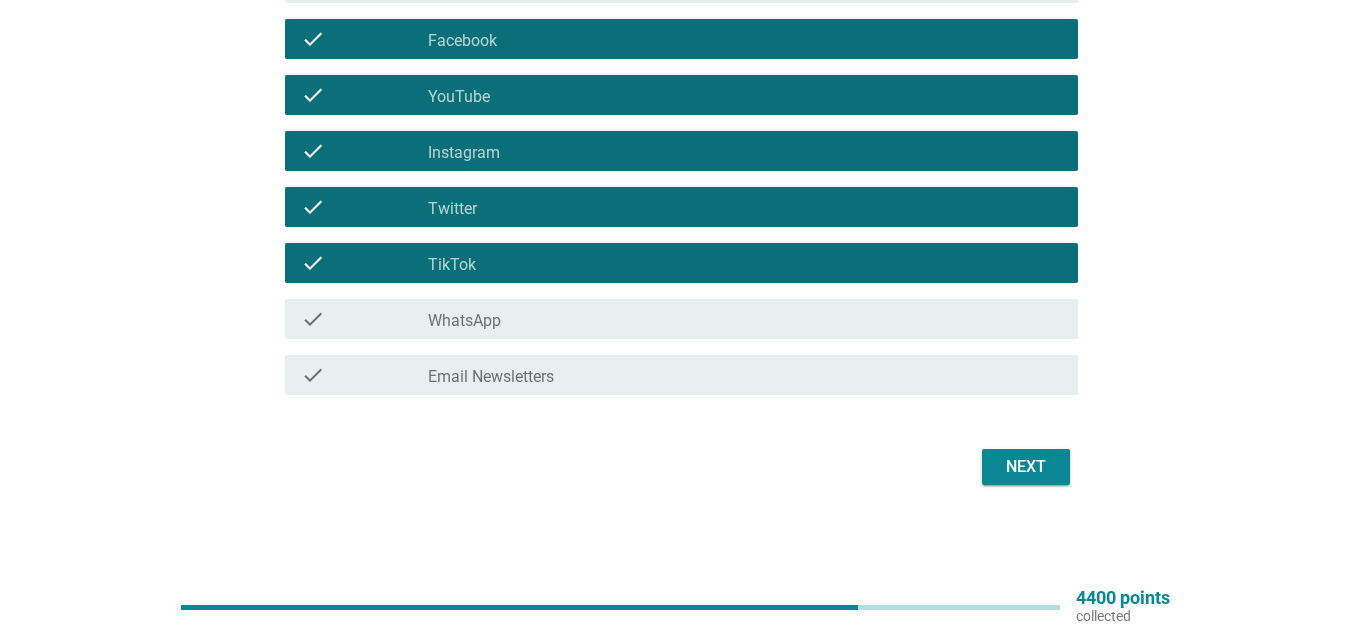 click on "check_box_outline_blank WhatsApp" at bounding box center [745, 319] 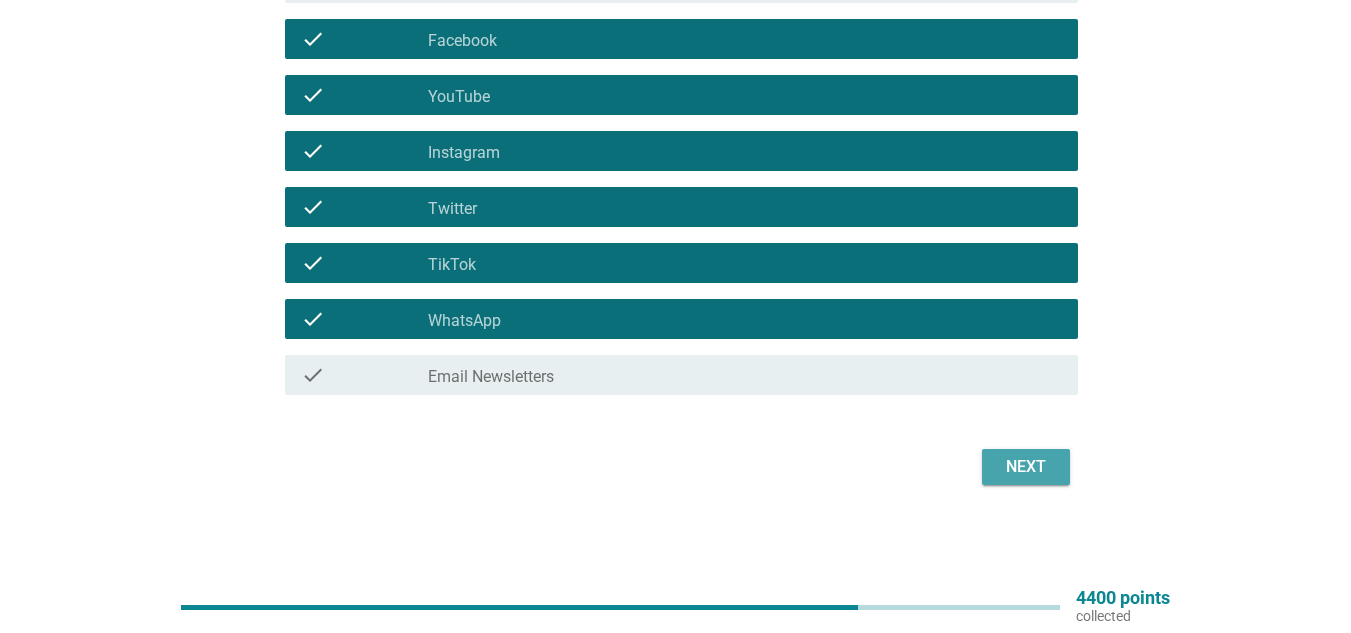 click on "Next" at bounding box center (1026, 467) 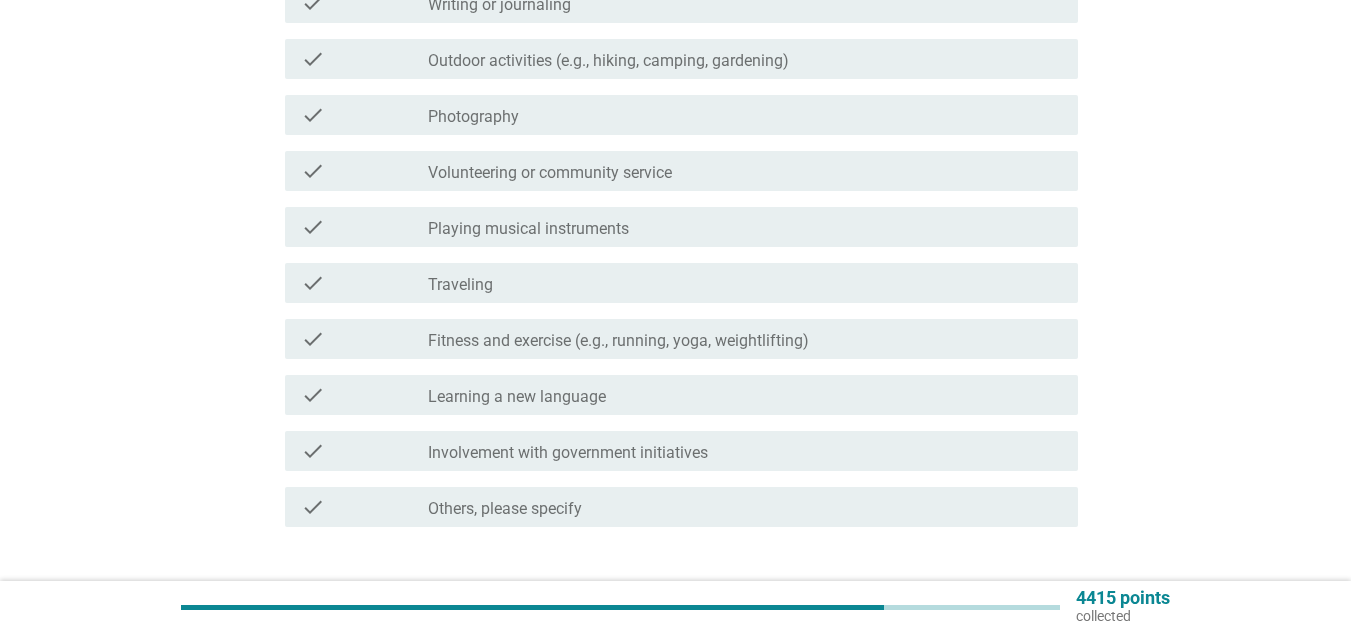 scroll, scrollTop: 0, scrollLeft: 0, axis: both 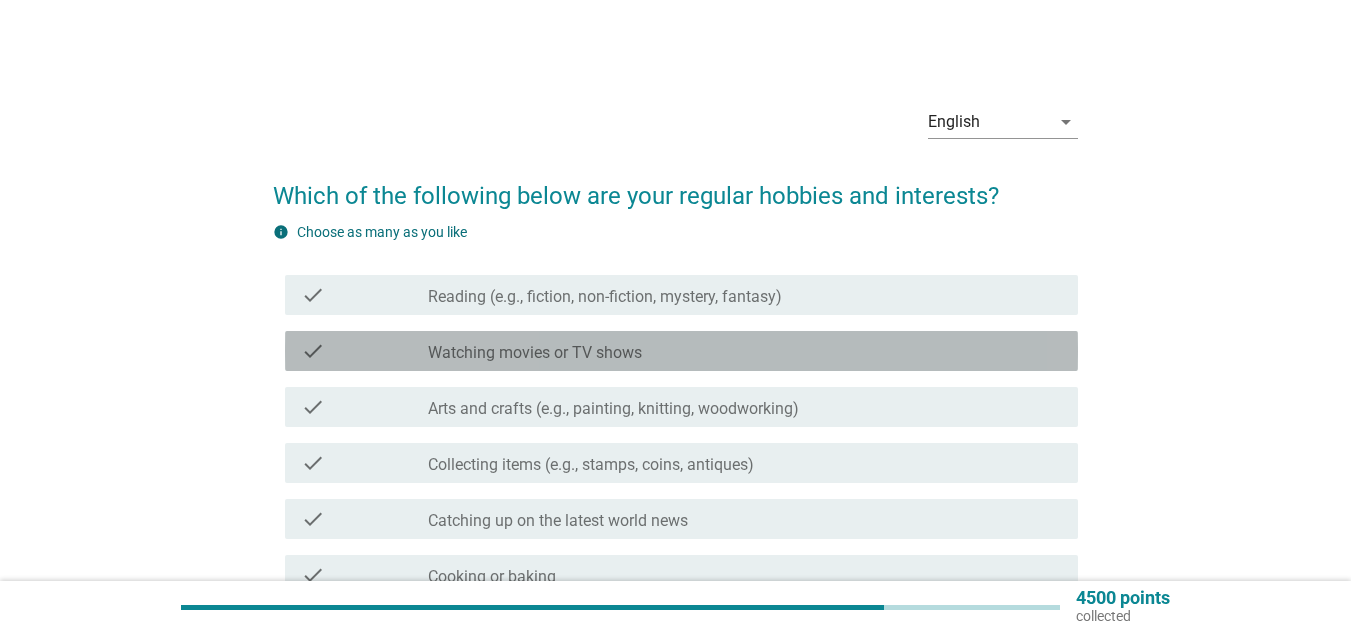 click on "check_box_outline_blank Watching movies or TV shows" at bounding box center (745, 351) 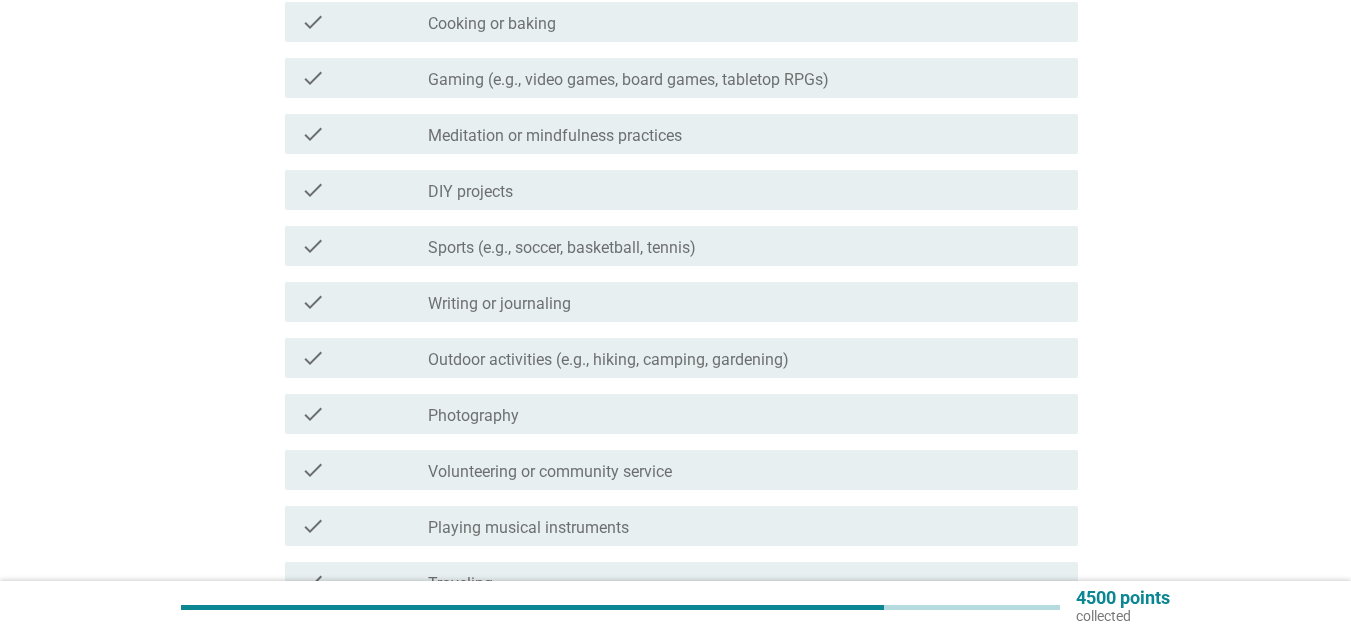 scroll, scrollTop: 984, scrollLeft: 0, axis: vertical 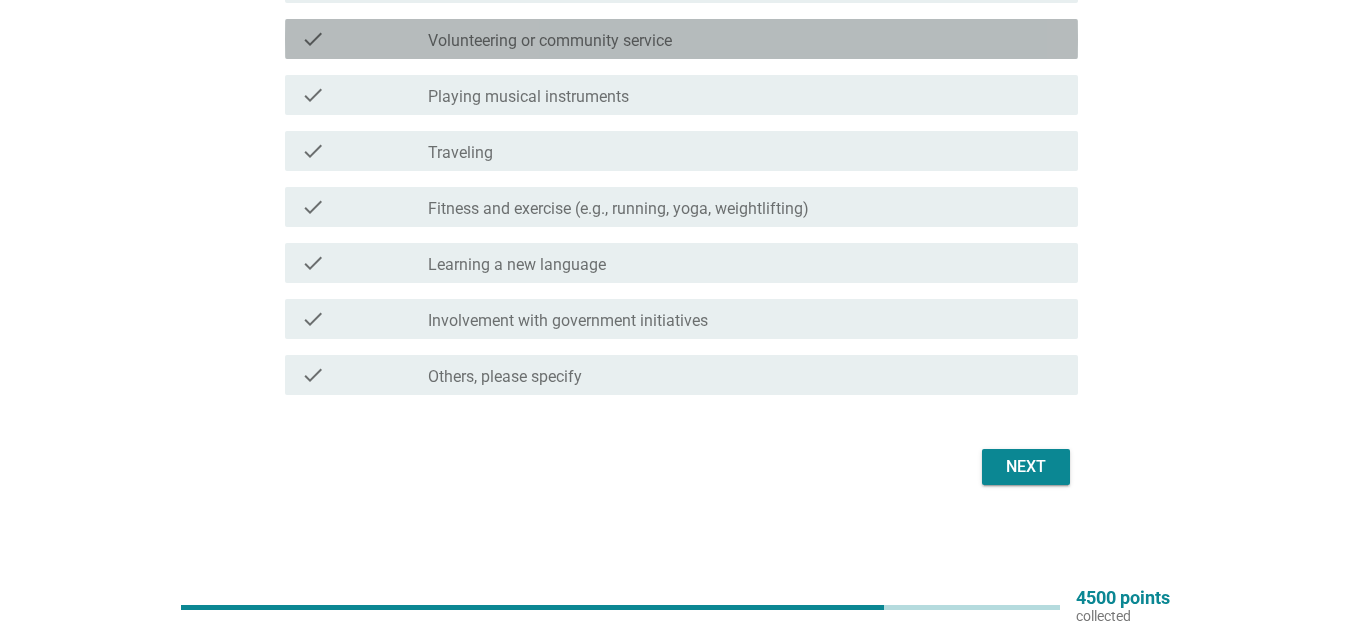 click on "check_box_outline_blank Volunteering or community service" at bounding box center [745, 39] 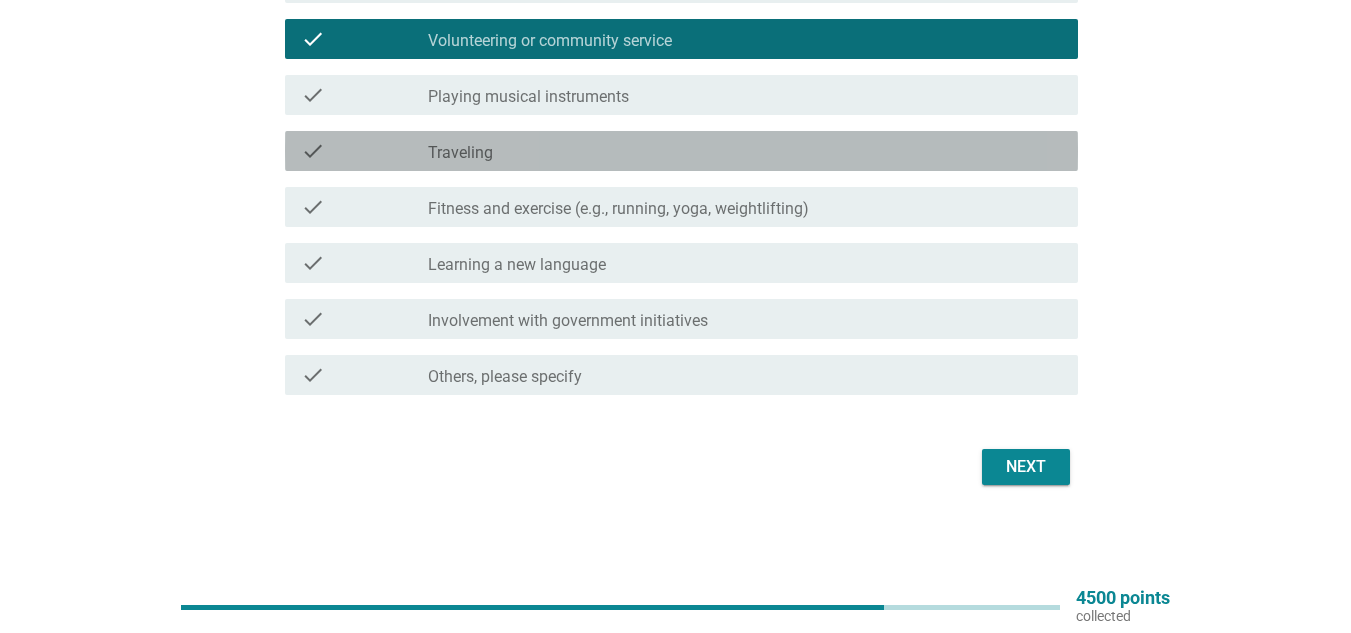 click on "check_box_outline_blank Traveling" at bounding box center (745, 151) 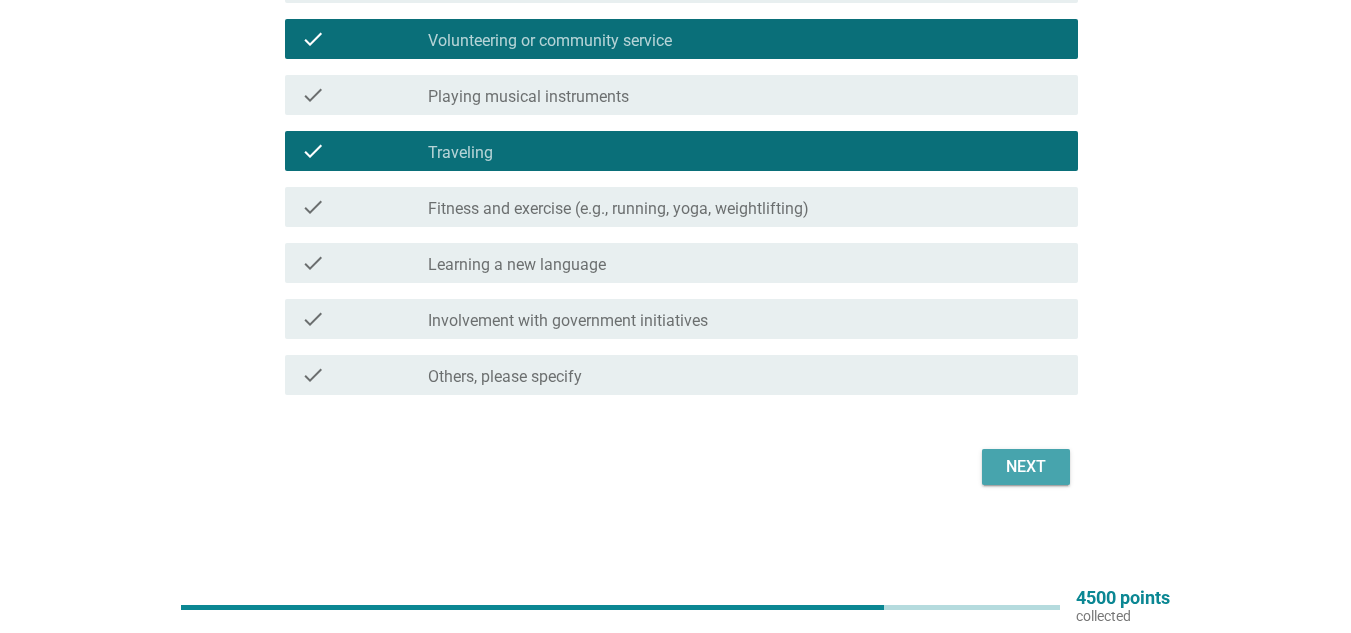 click on "Next" at bounding box center [1026, 467] 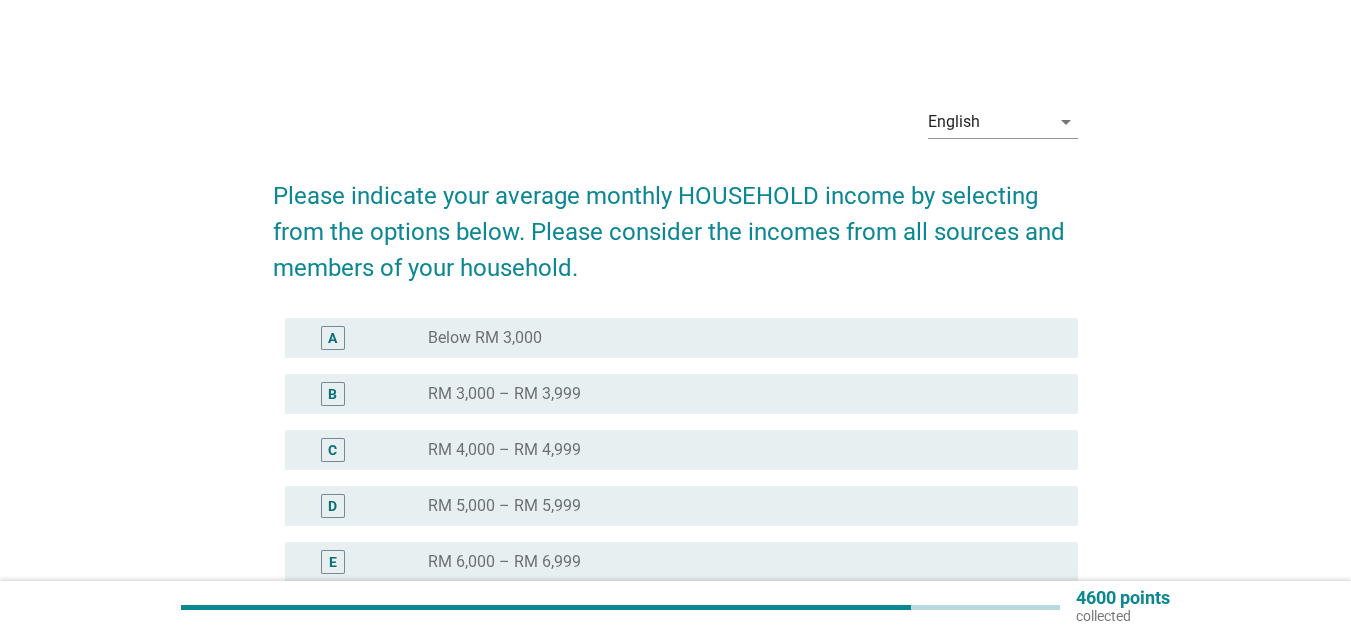 scroll, scrollTop: 435, scrollLeft: 0, axis: vertical 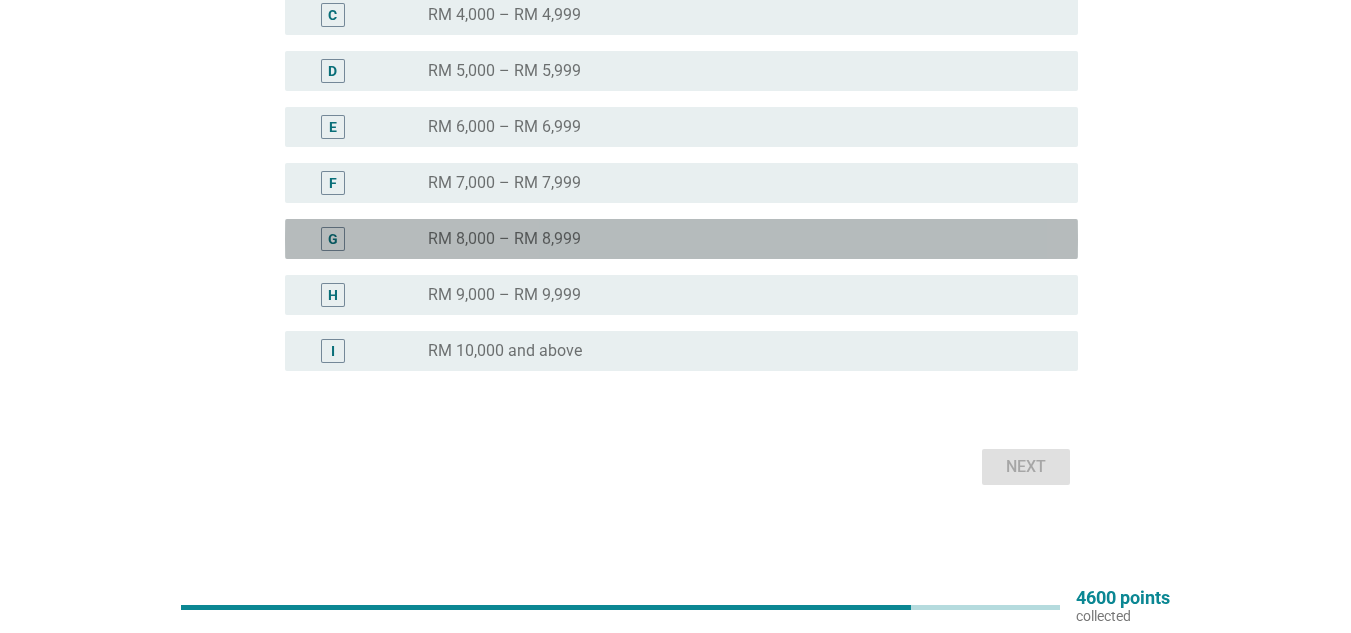 click on "radio_button_unchecked RM 8,000 – RM 8,999" at bounding box center (737, 239) 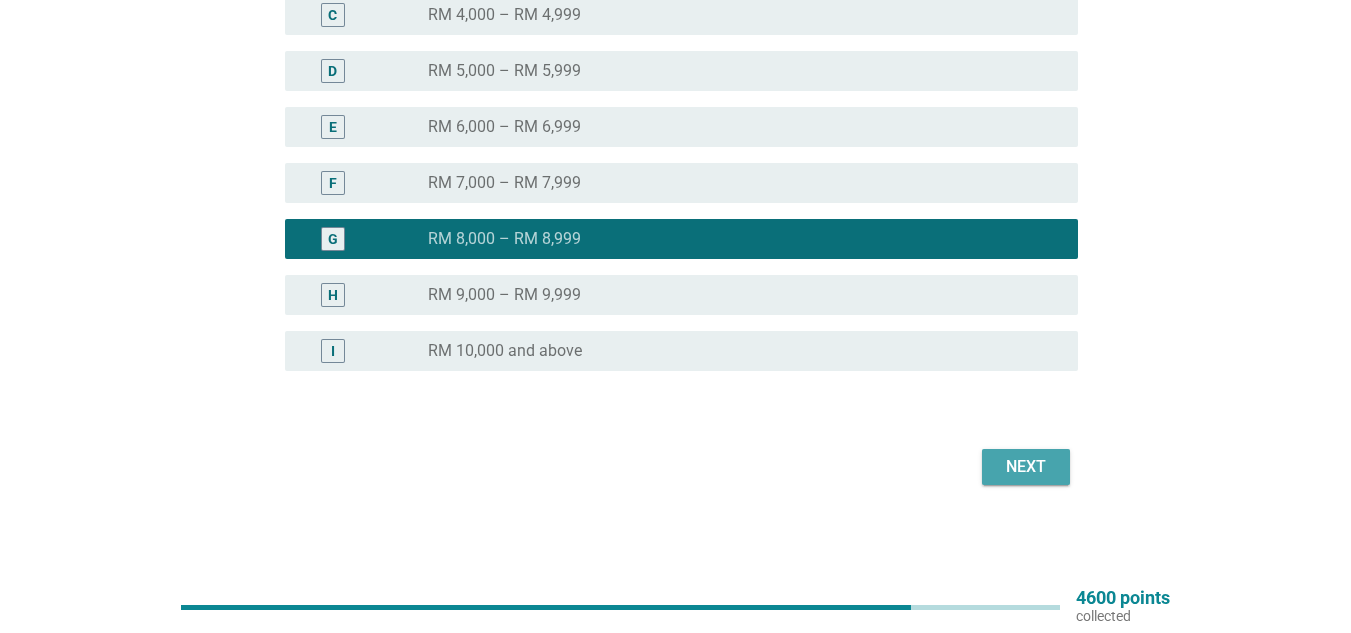 click on "Next" at bounding box center (1026, 467) 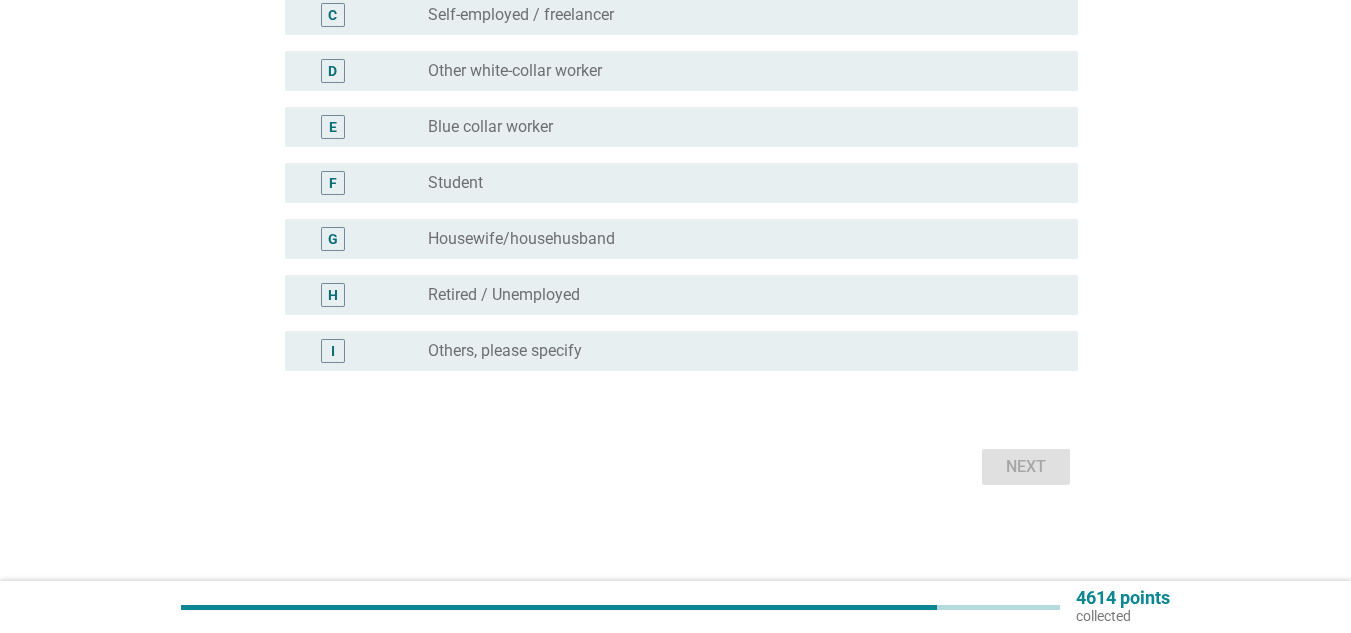scroll, scrollTop: 0, scrollLeft: 0, axis: both 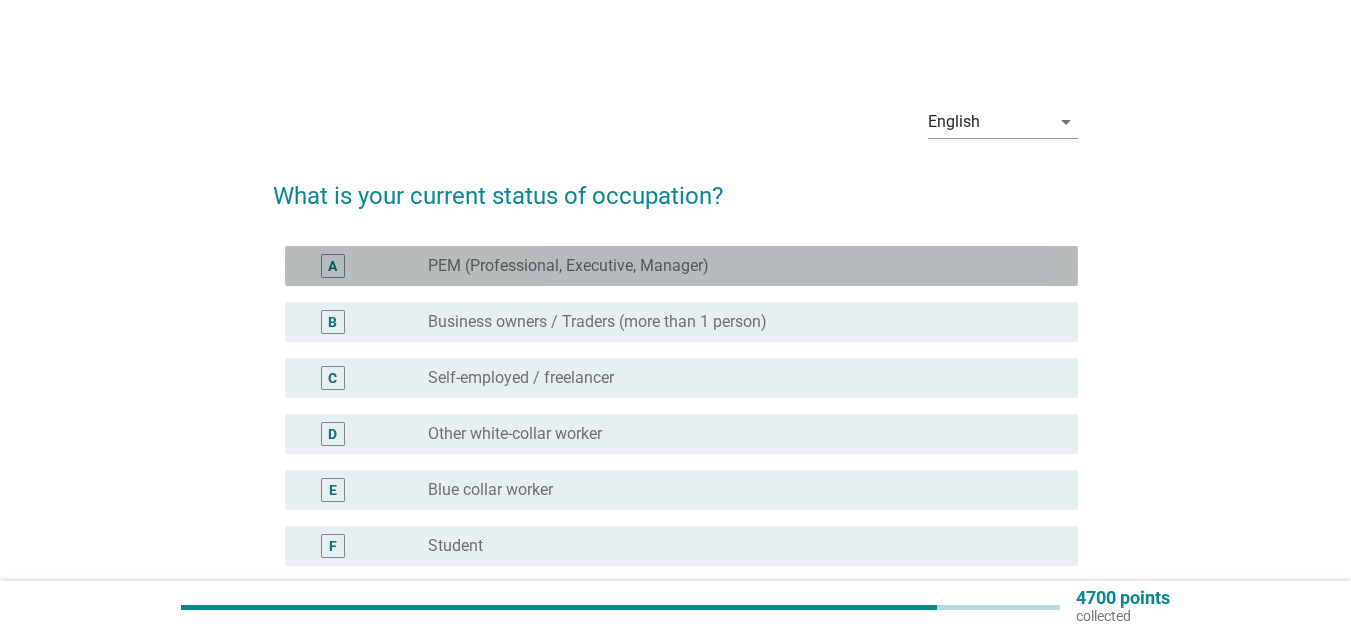 click on "radio_button_unchecked PEM (Professional, Executive, Manager)" at bounding box center (737, 266) 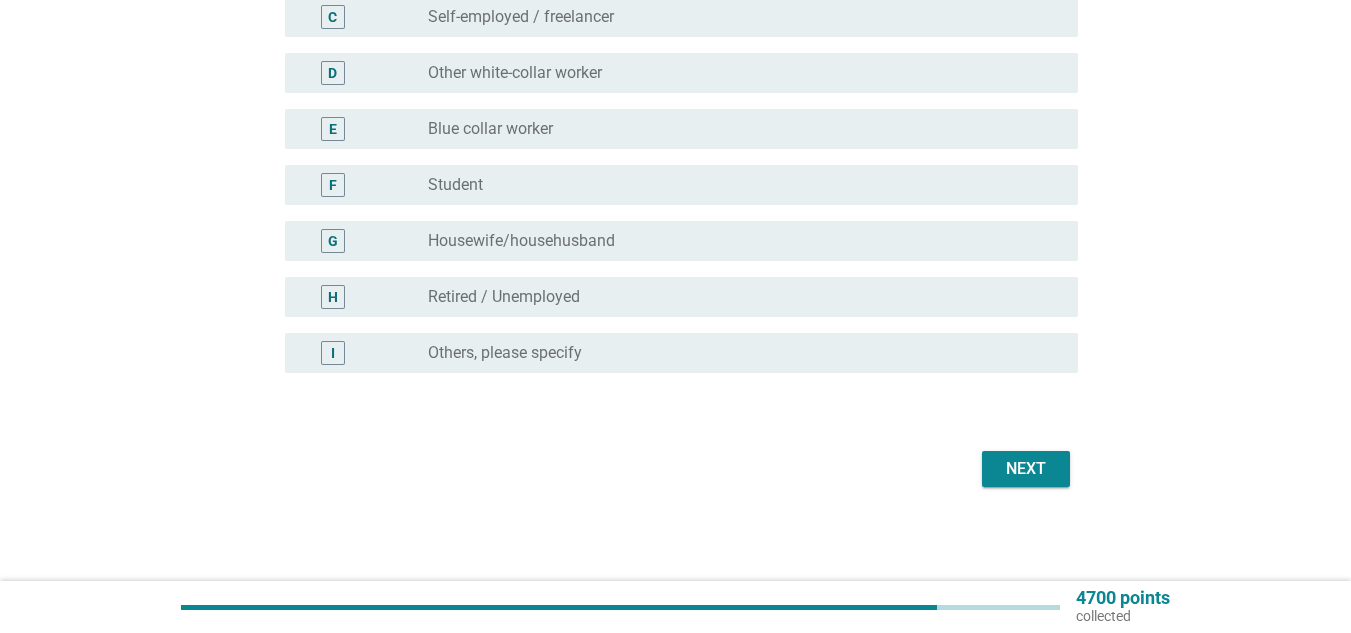 scroll, scrollTop: 363, scrollLeft: 0, axis: vertical 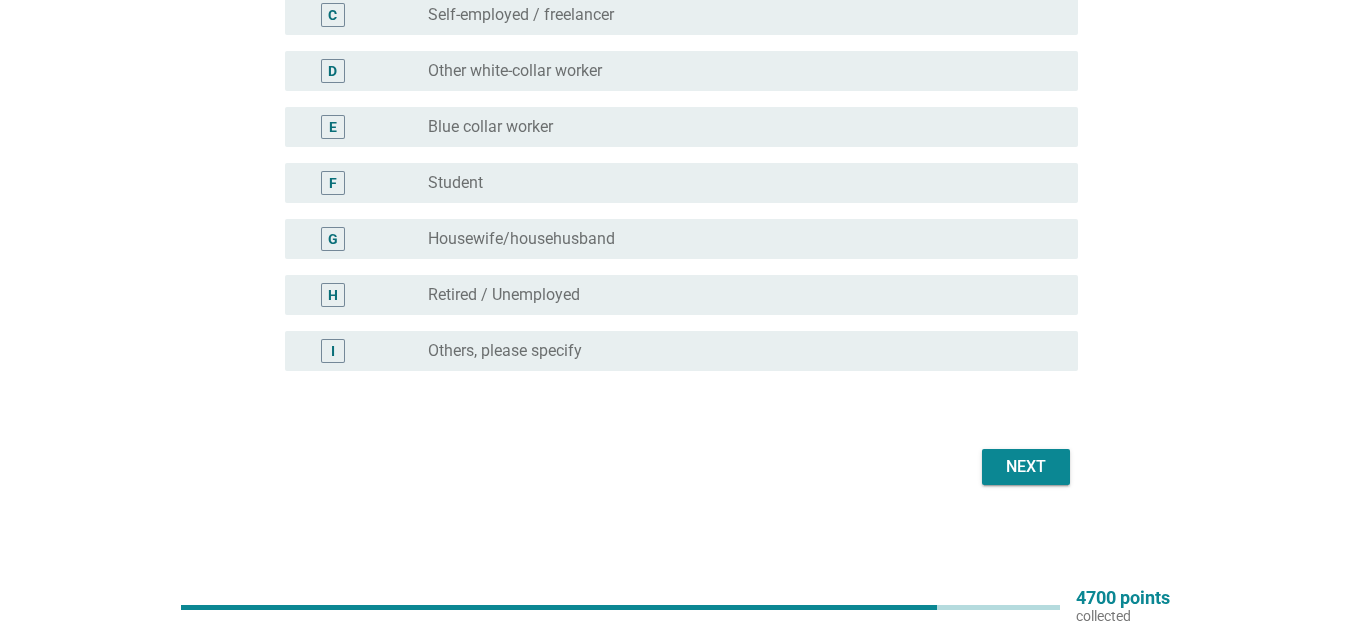 click on "Next" at bounding box center (1026, 467) 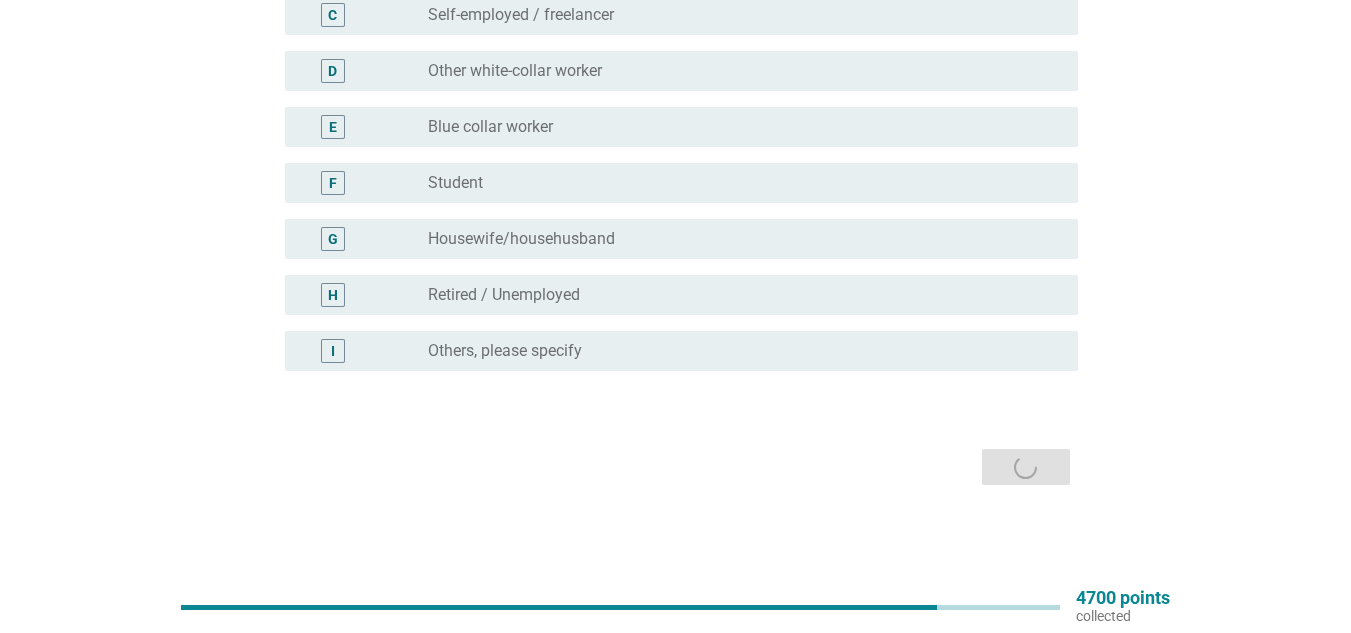 scroll, scrollTop: 0, scrollLeft: 0, axis: both 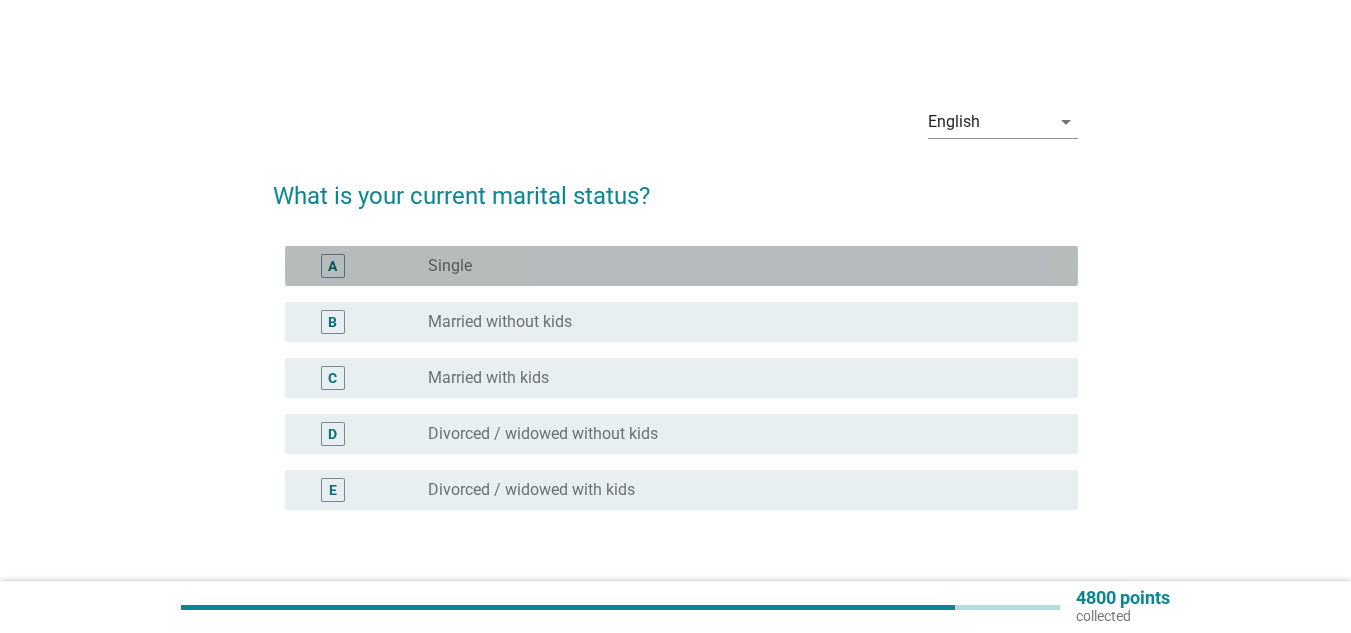 click on "radio_button_unchecked Single" at bounding box center (737, 266) 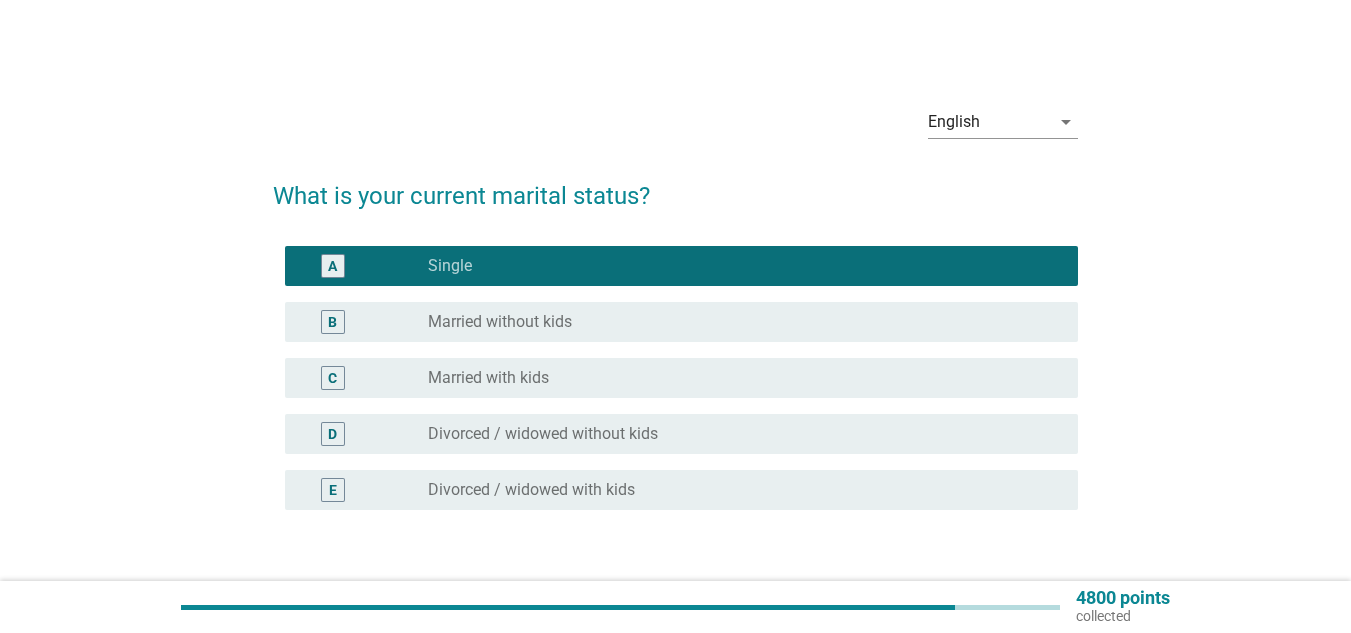 scroll, scrollTop: 139, scrollLeft: 0, axis: vertical 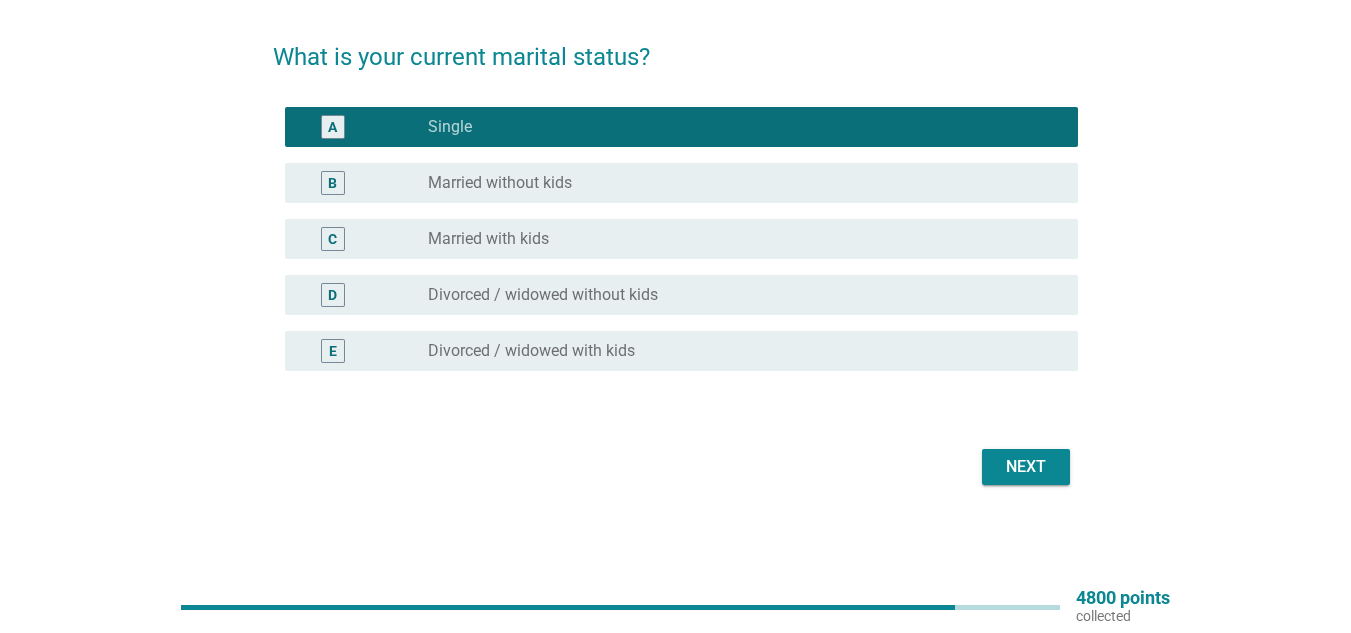 click on "Next" at bounding box center (1026, 467) 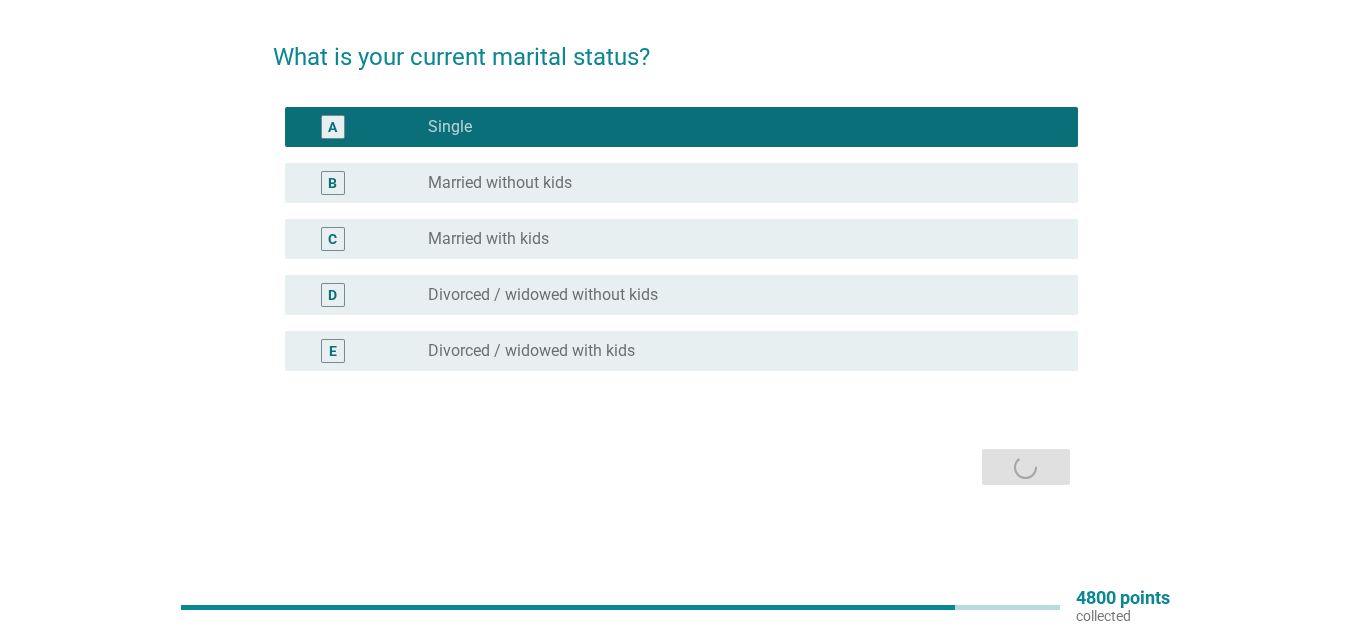 scroll, scrollTop: 0, scrollLeft: 0, axis: both 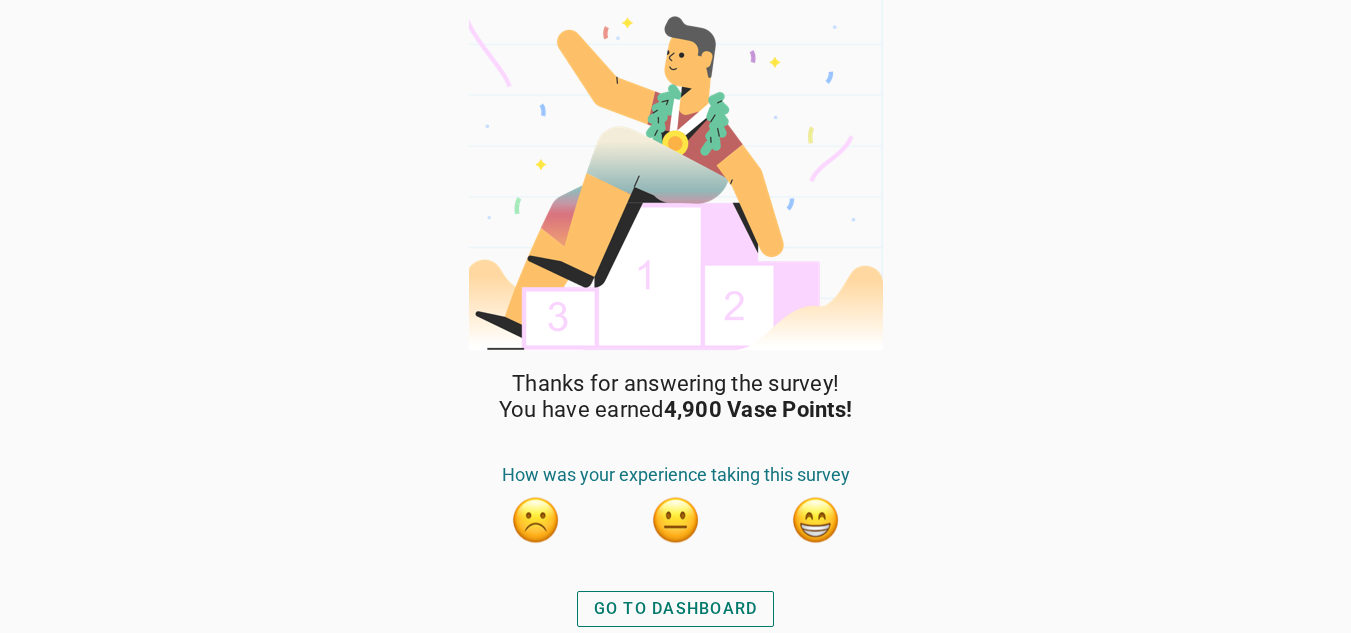 click at bounding box center [816, 520] 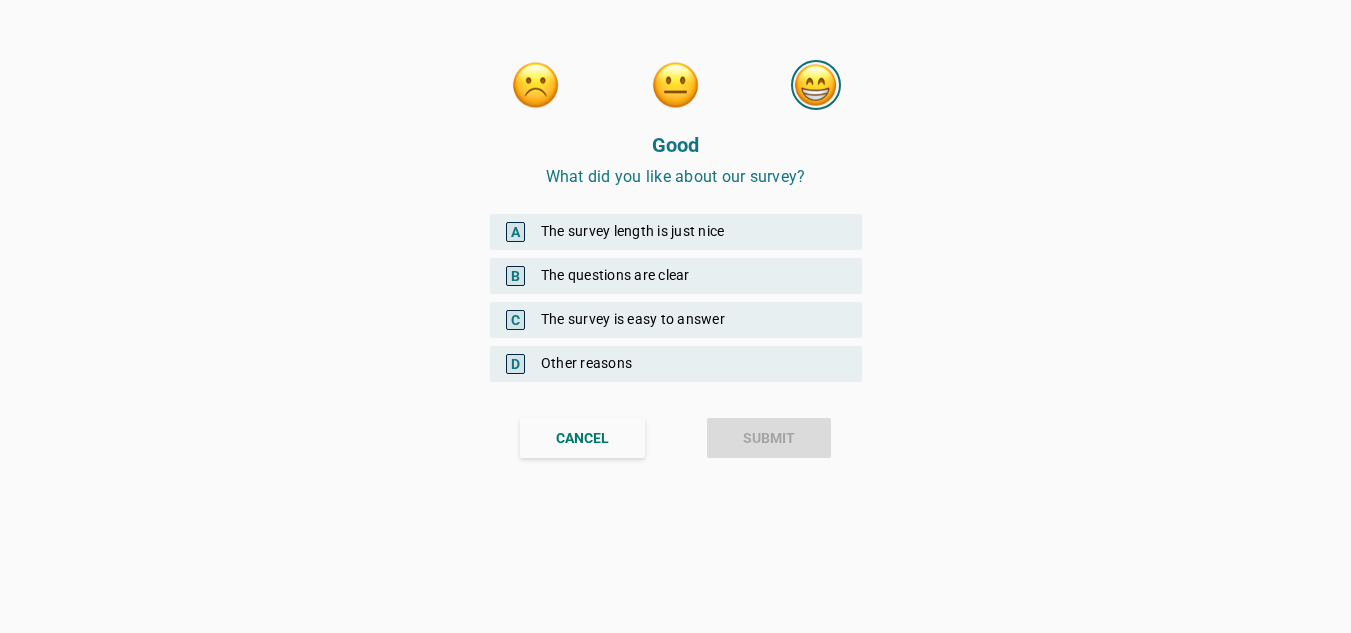 click on "B
The questions are clear" at bounding box center [676, 276] 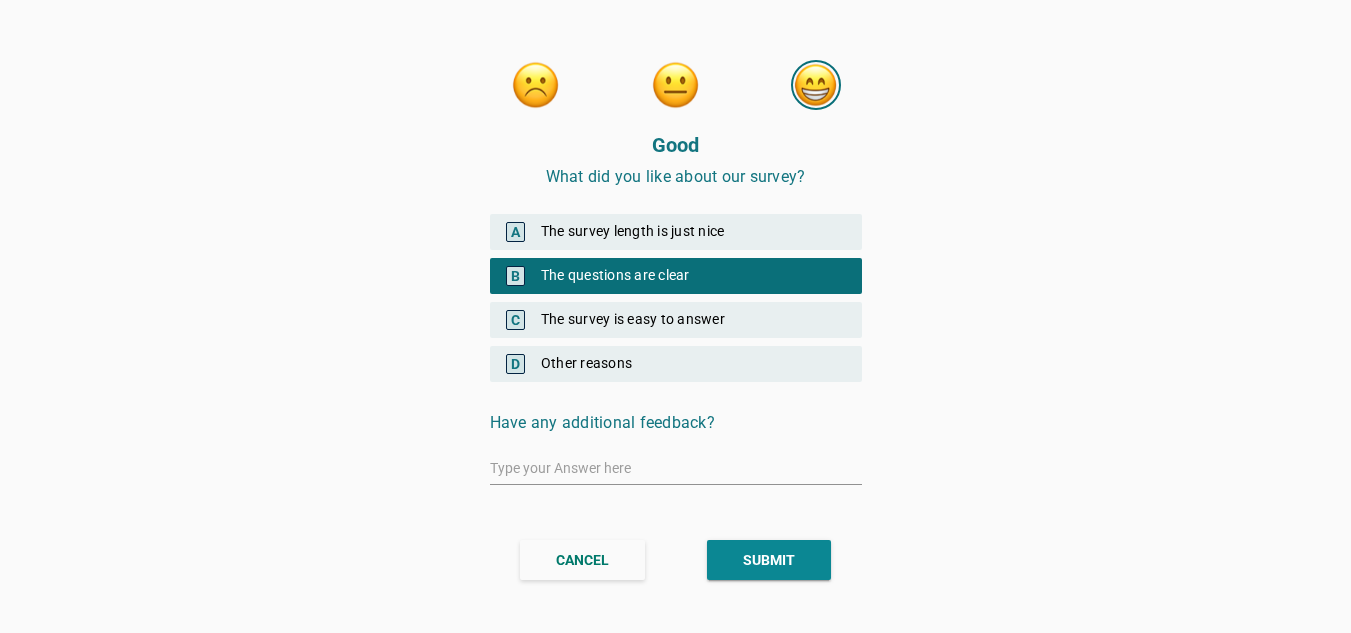 click on "C
The survey is easy to answer" at bounding box center (676, 320) 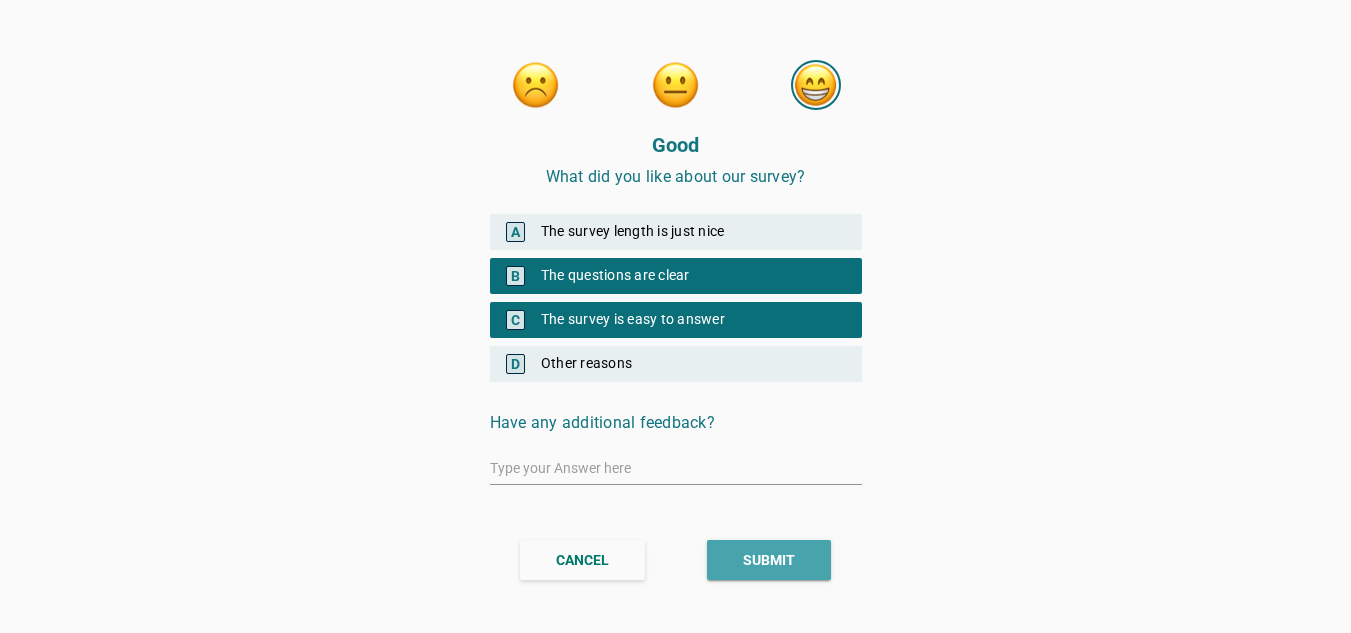 click on "SUBMIT" at bounding box center (769, 560) 